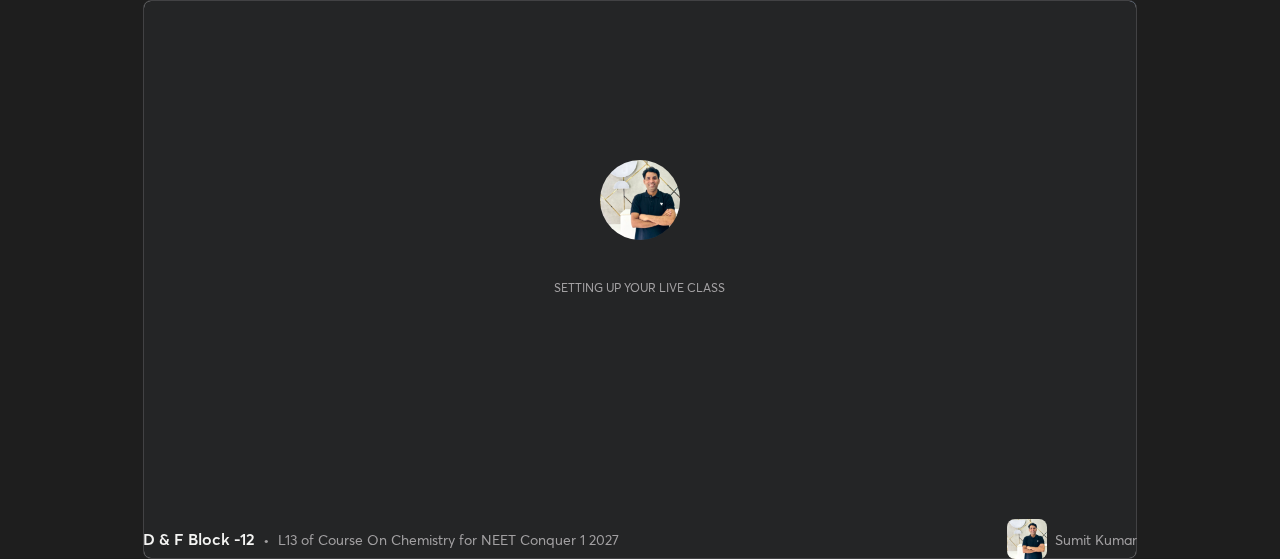 scroll, scrollTop: 0, scrollLeft: 0, axis: both 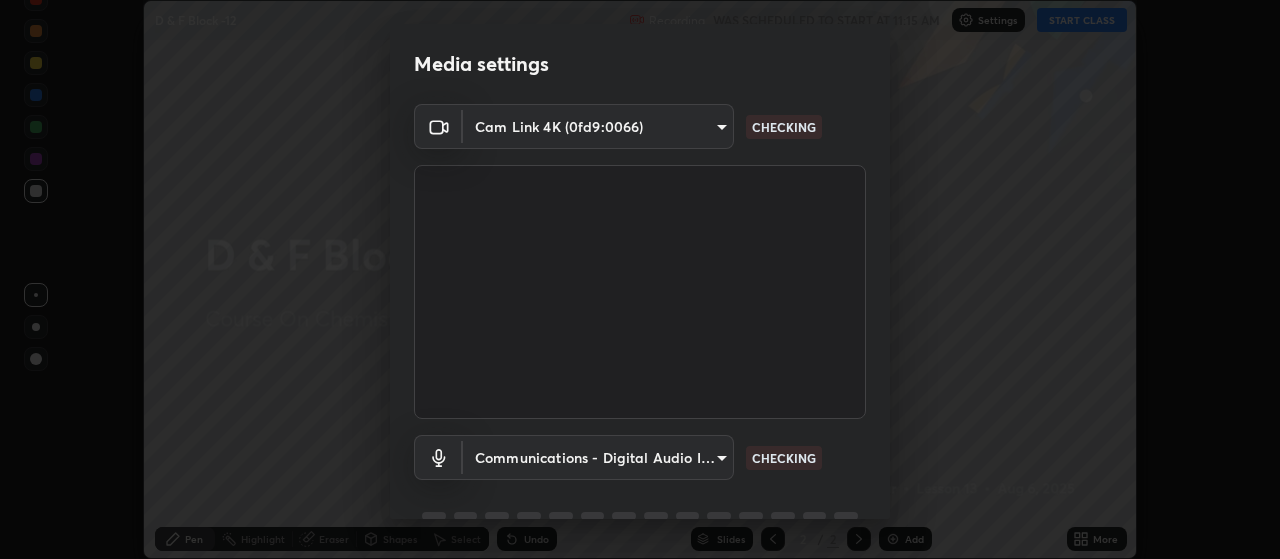 type on "3aa1f2dfd03d01f189a8a01f68d52051269995ca7ca0ffcaee6397e0c867a5cc" 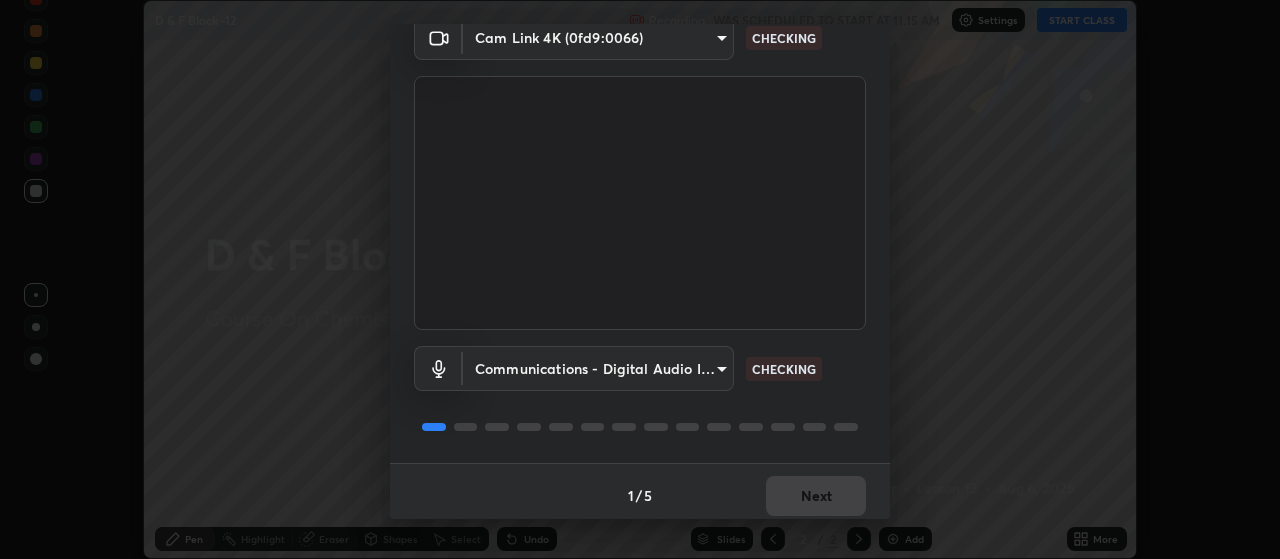 scroll, scrollTop: 97, scrollLeft: 0, axis: vertical 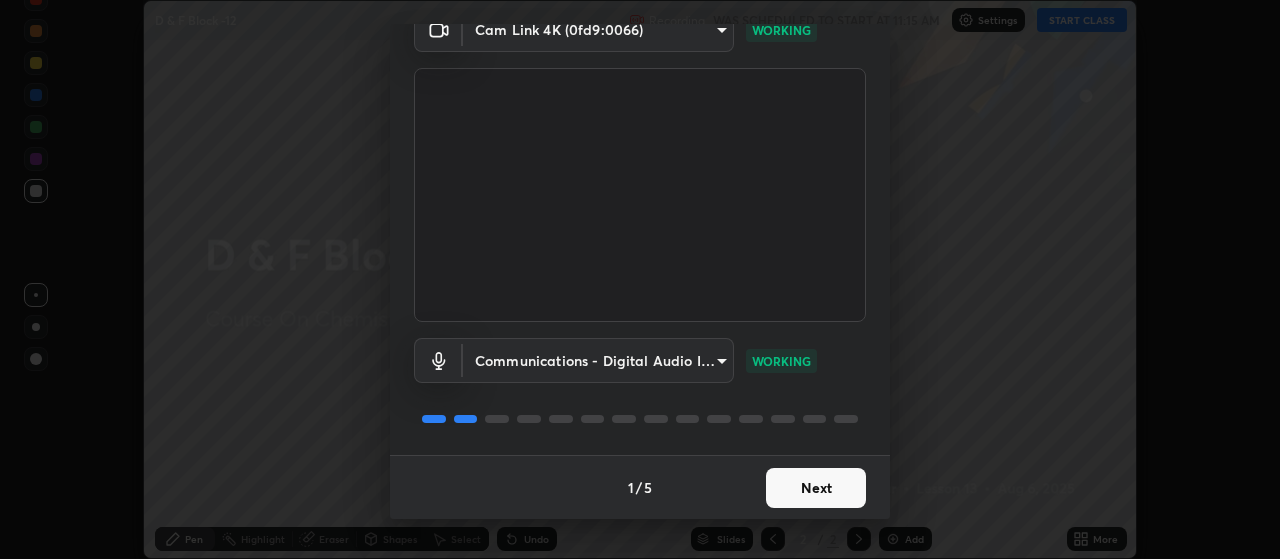 click on "Next" at bounding box center (816, 488) 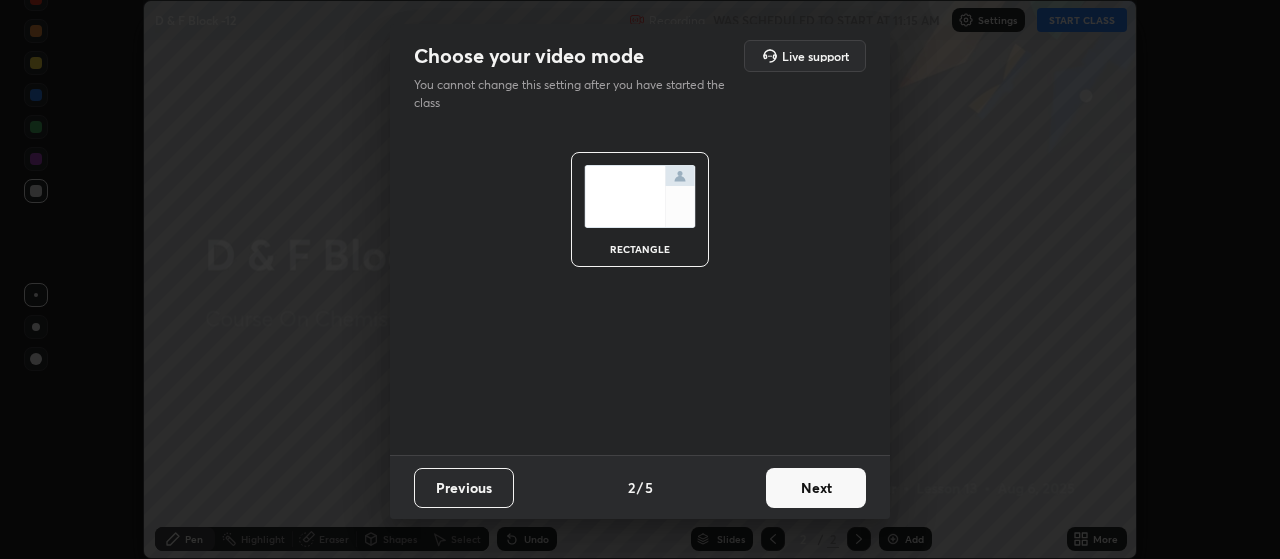 scroll, scrollTop: 0, scrollLeft: 0, axis: both 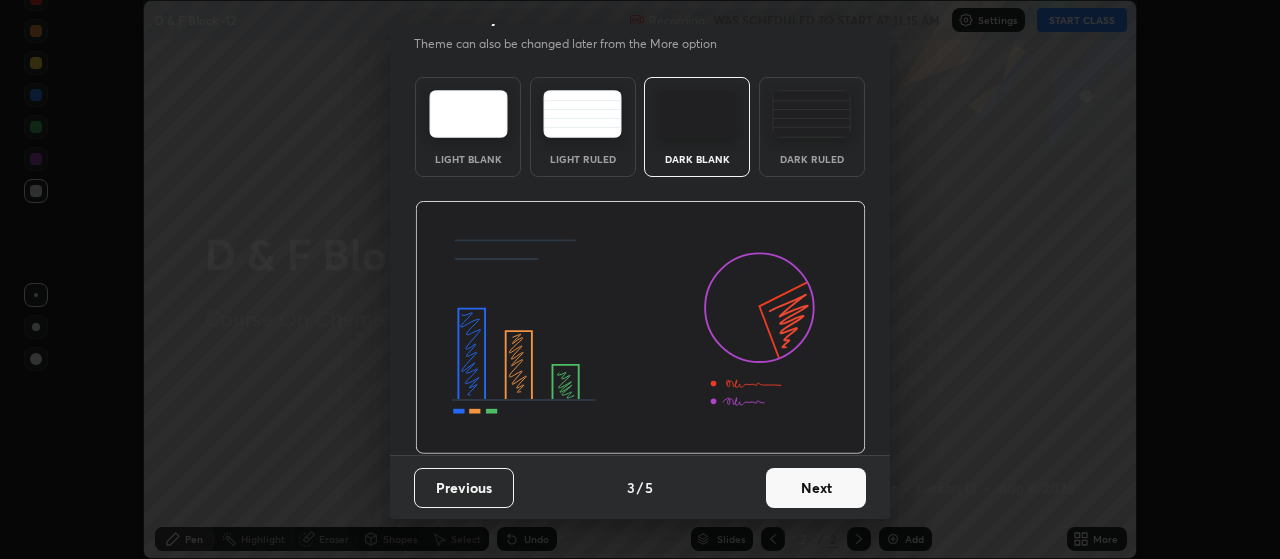 click on "Next" at bounding box center (816, 488) 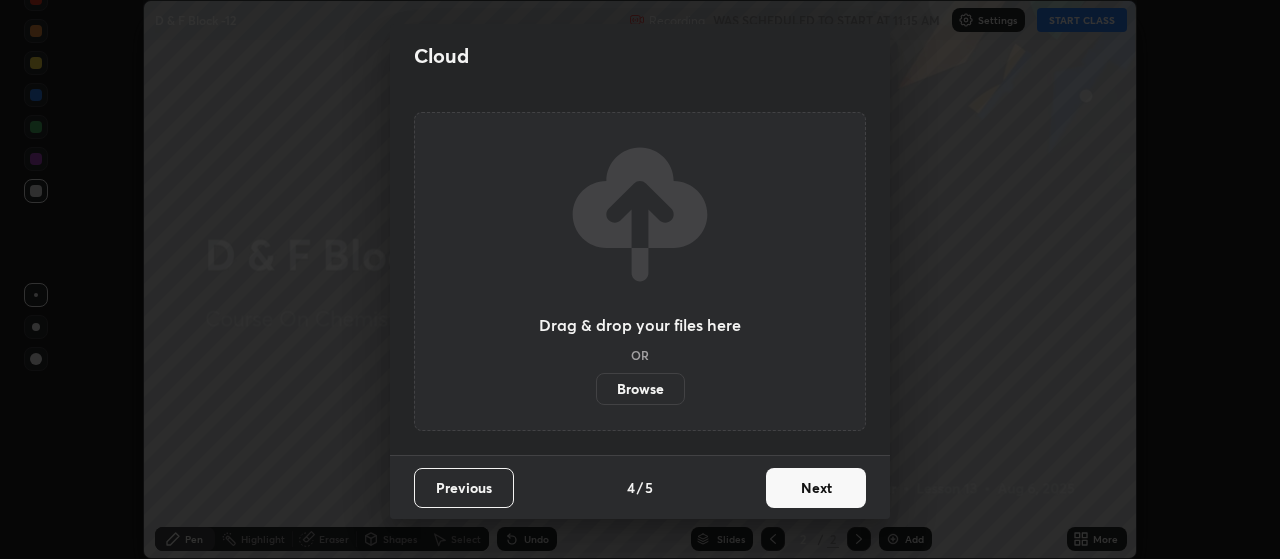 click on "Next" at bounding box center [816, 488] 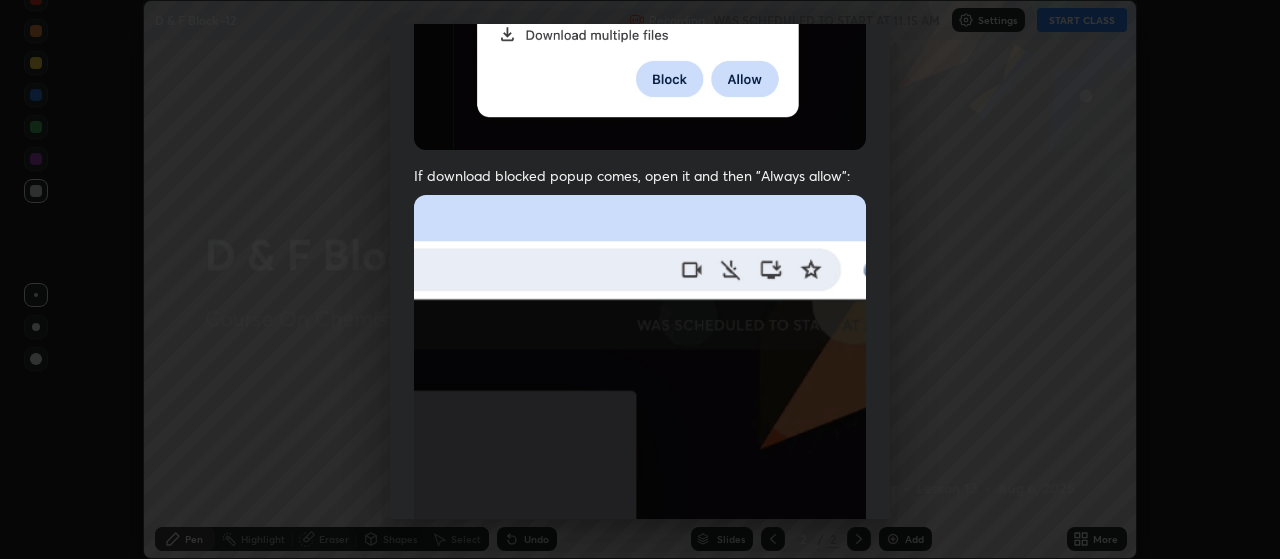scroll, scrollTop: 399, scrollLeft: 0, axis: vertical 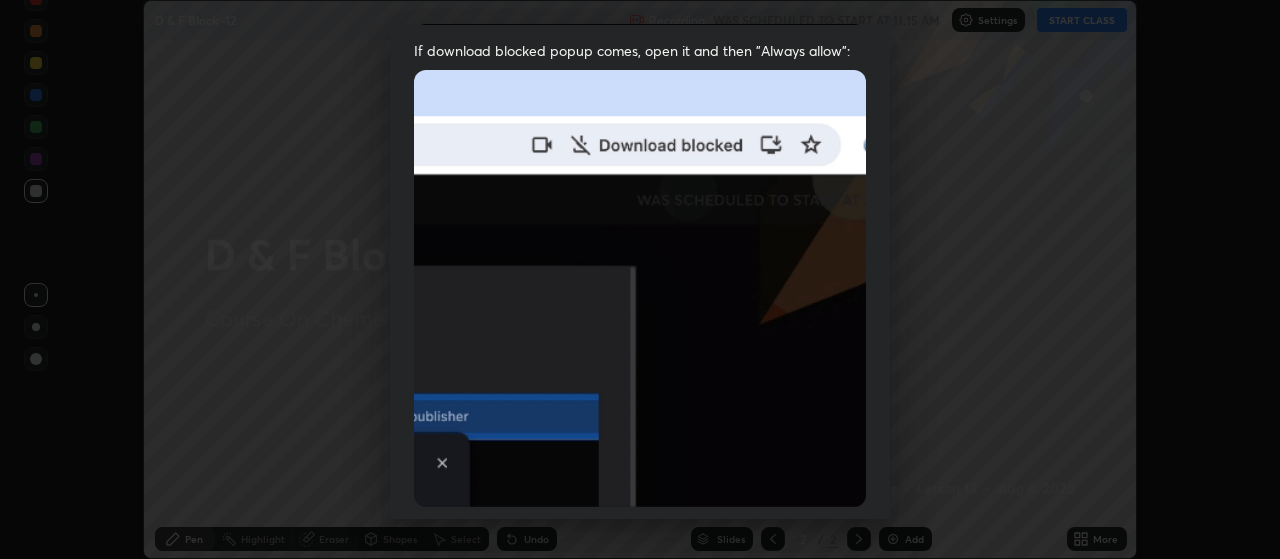 click on "Allow automatic downloads Please provide the following download permissions to ensure class recording is generating without any issues. Allow "Download multiple files" if prompted: If download blocked popup comes, open it and then "Always allow": I agree that if I don't provide required permissions, class recording will not be generated Previous 5 / 5 Done" at bounding box center [640, 279] 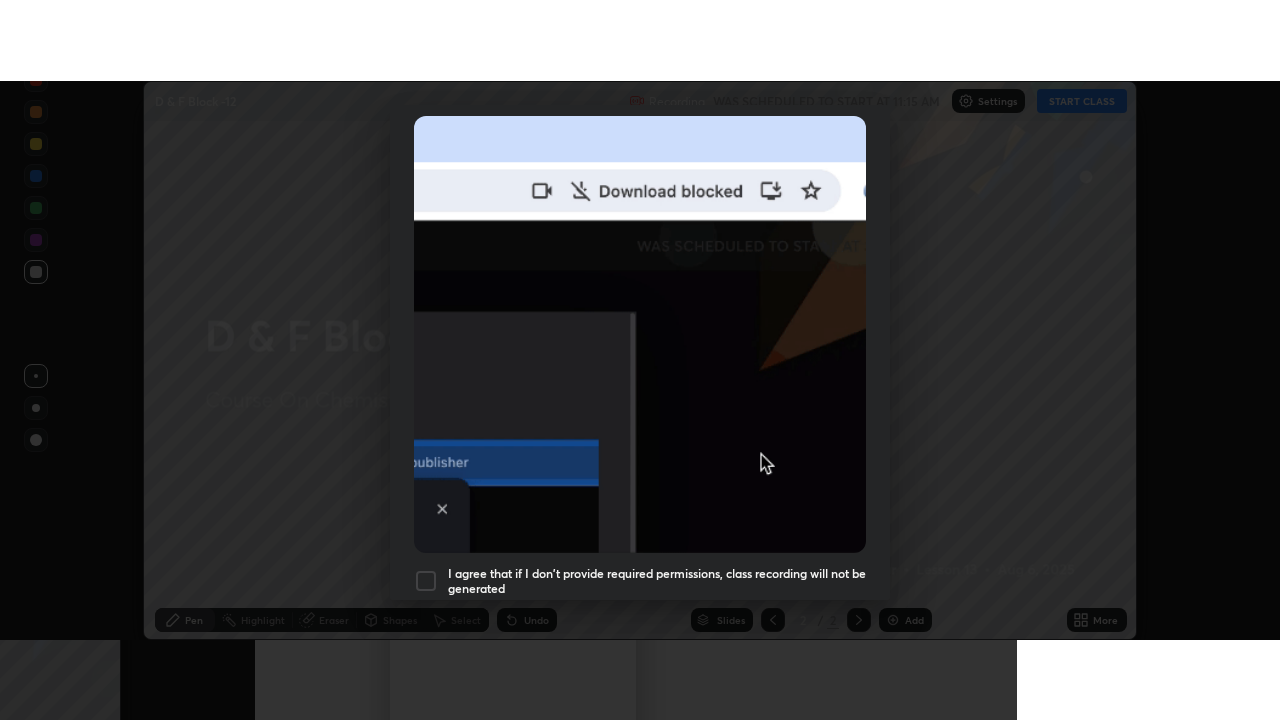 scroll, scrollTop: 467, scrollLeft: 0, axis: vertical 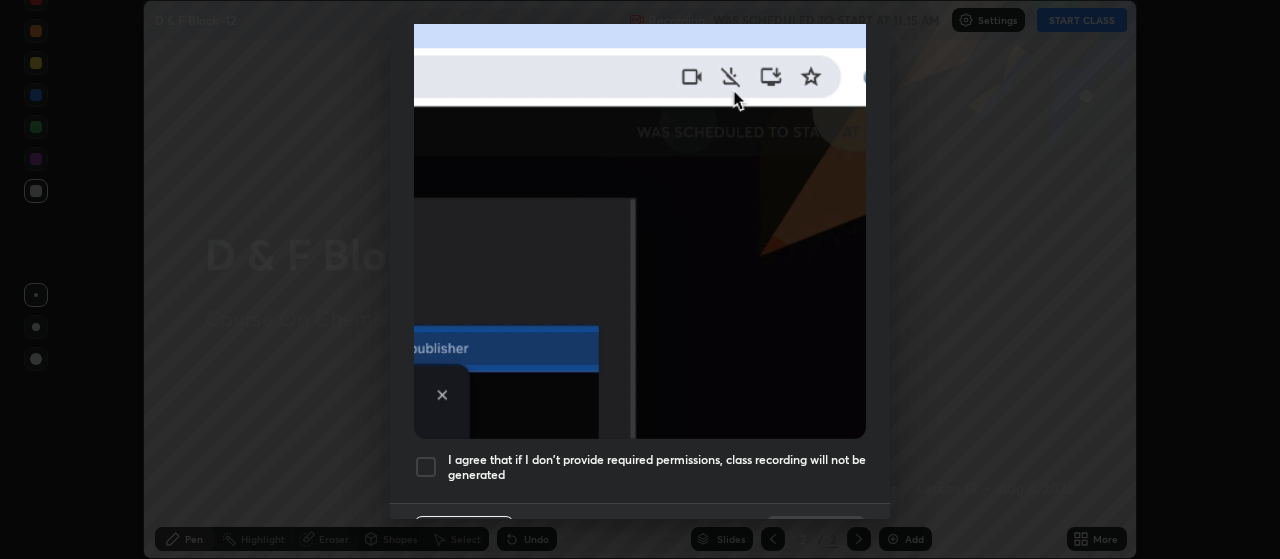 click on "I agree that if I don't provide required permissions, class recording will not be generated" at bounding box center (657, 467) 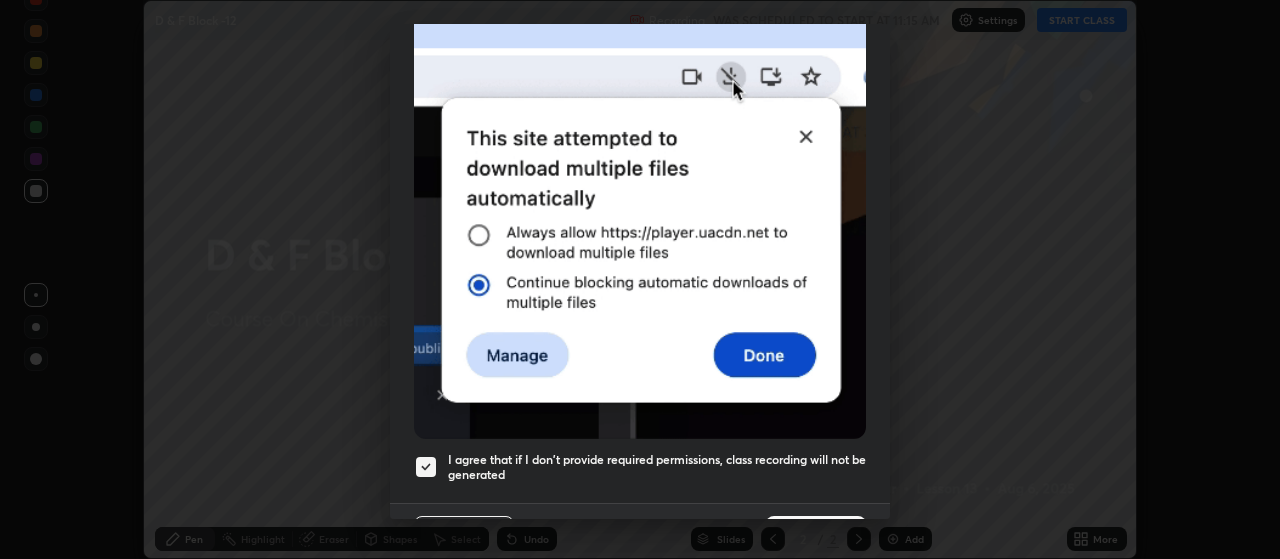 click on "Done" at bounding box center (816, 536) 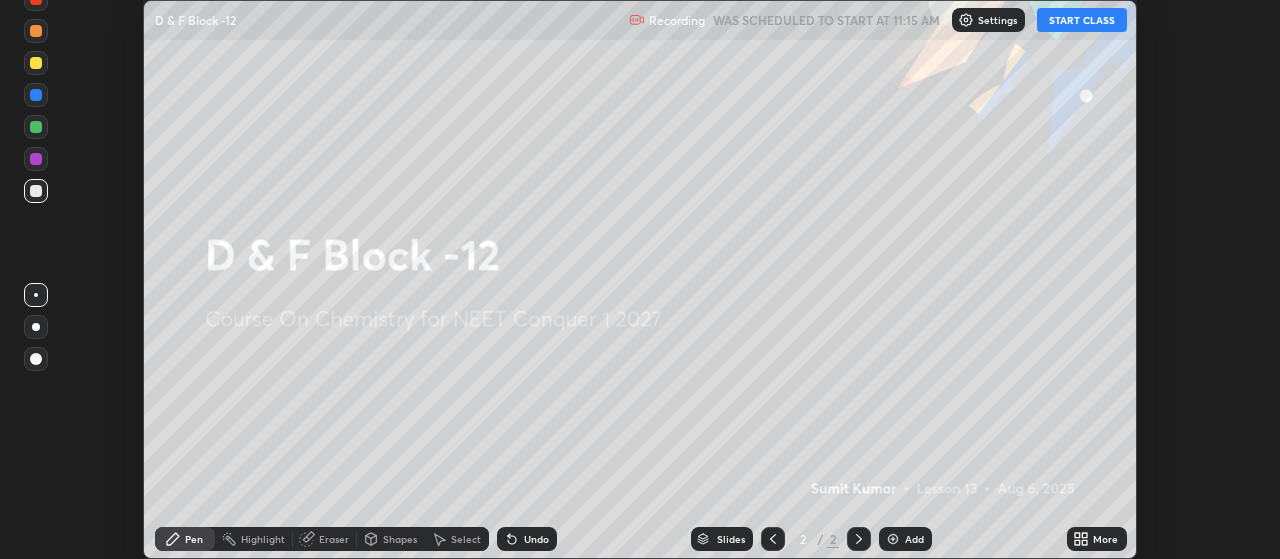 click 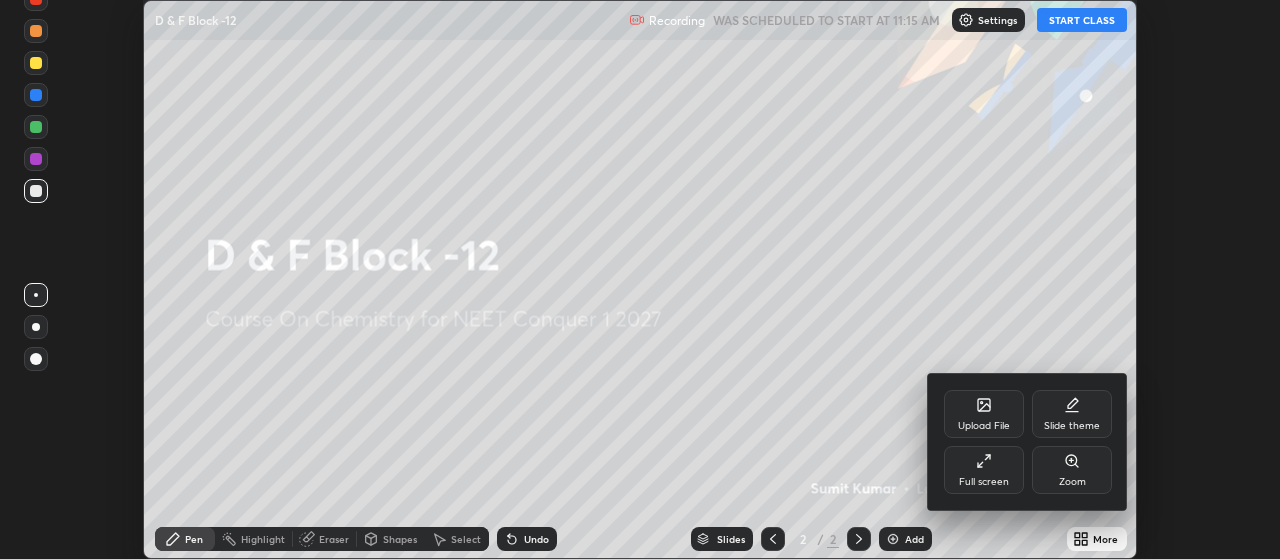 click on "Full screen" at bounding box center [984, 470] 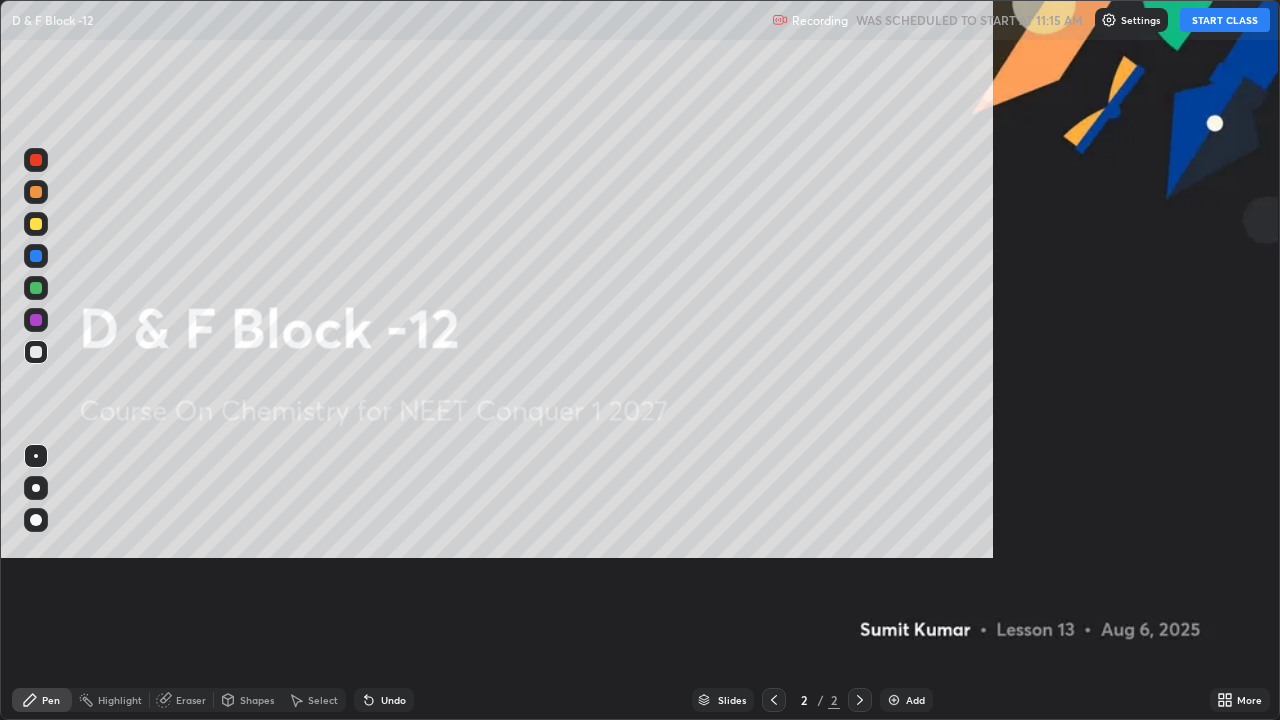 scroll, scrollTop: 99280, scrollLeft: 98720, axis: both 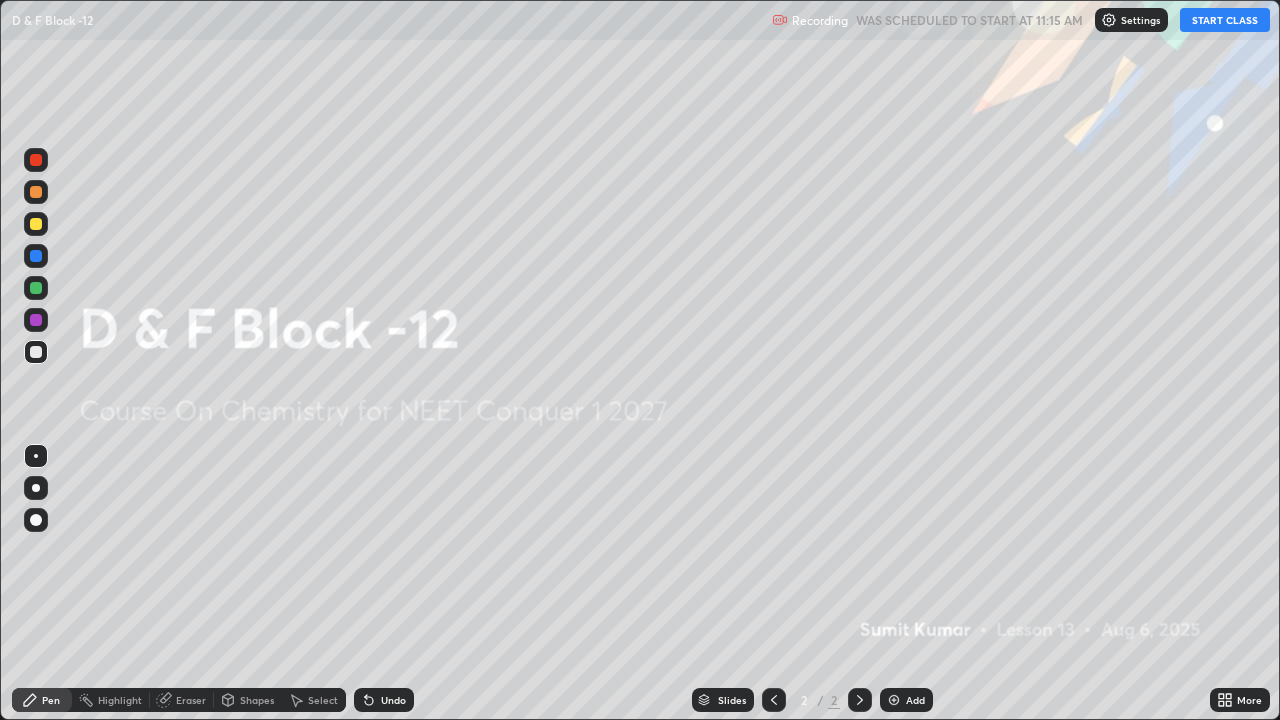 click on "START CLASS" at bounding box center (1225, 20) 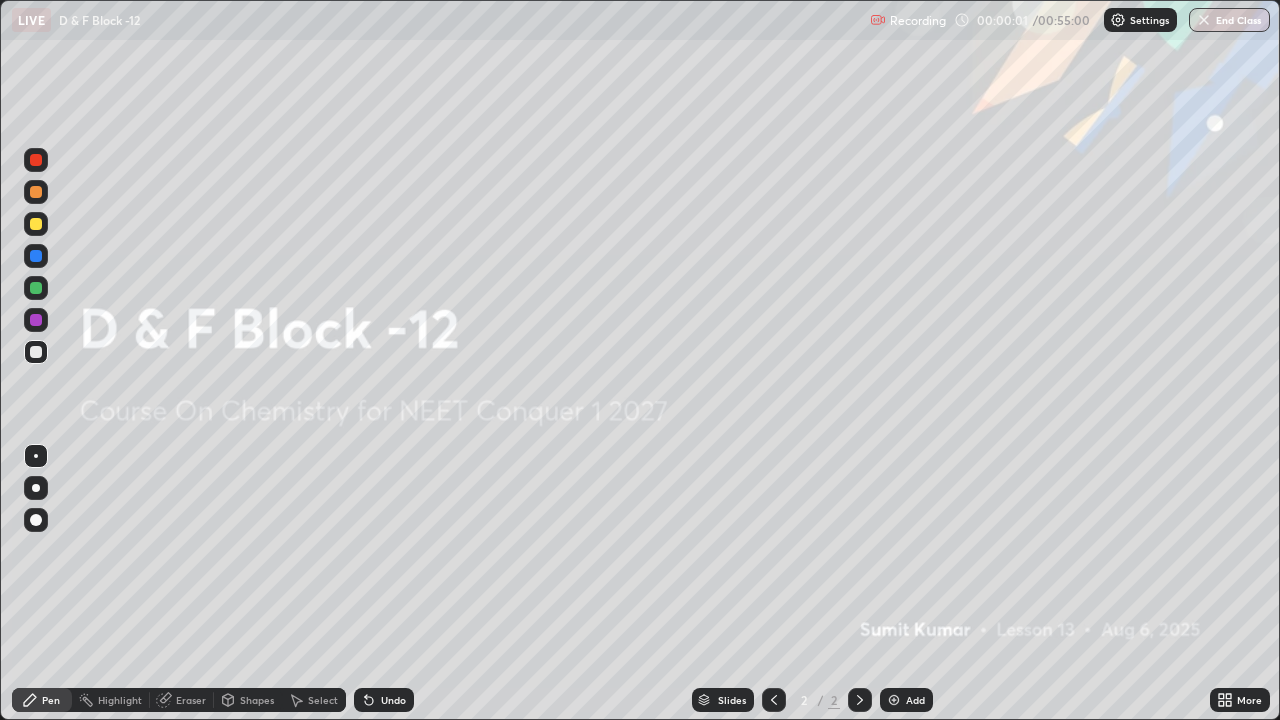 click at bounding box center [894, 700] 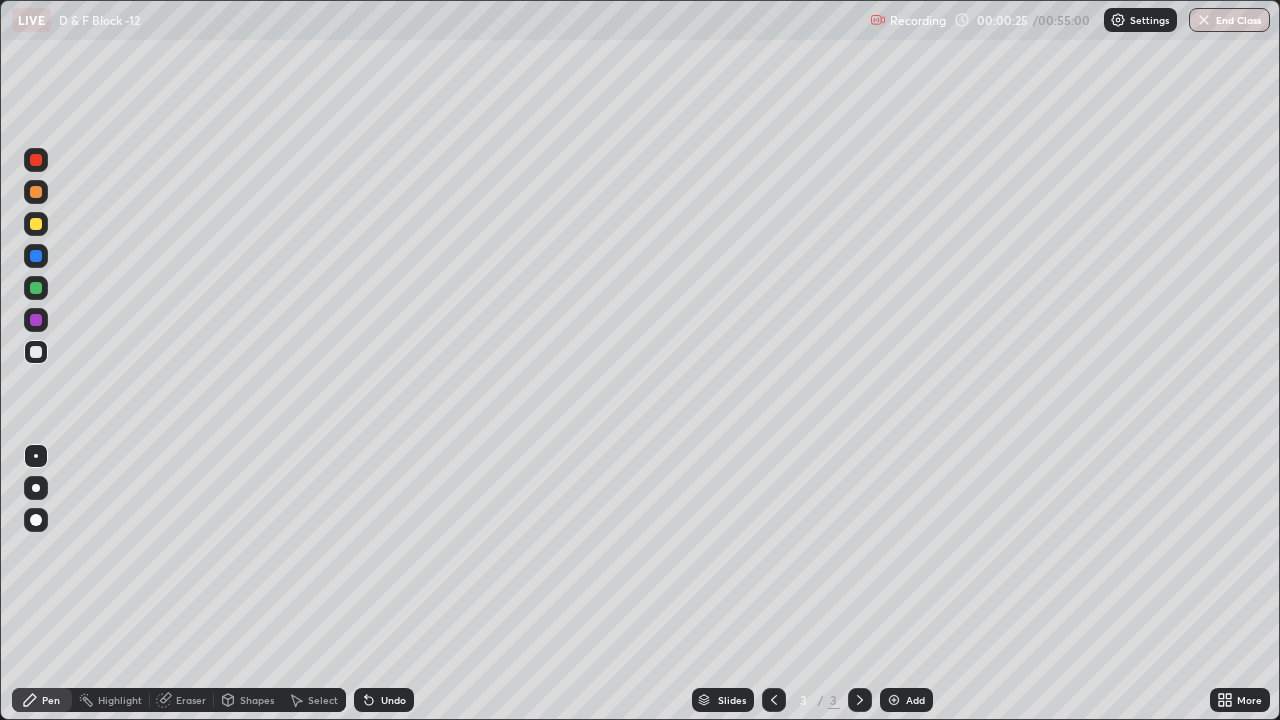 click on "Pen" at bounding box center (51, 700) 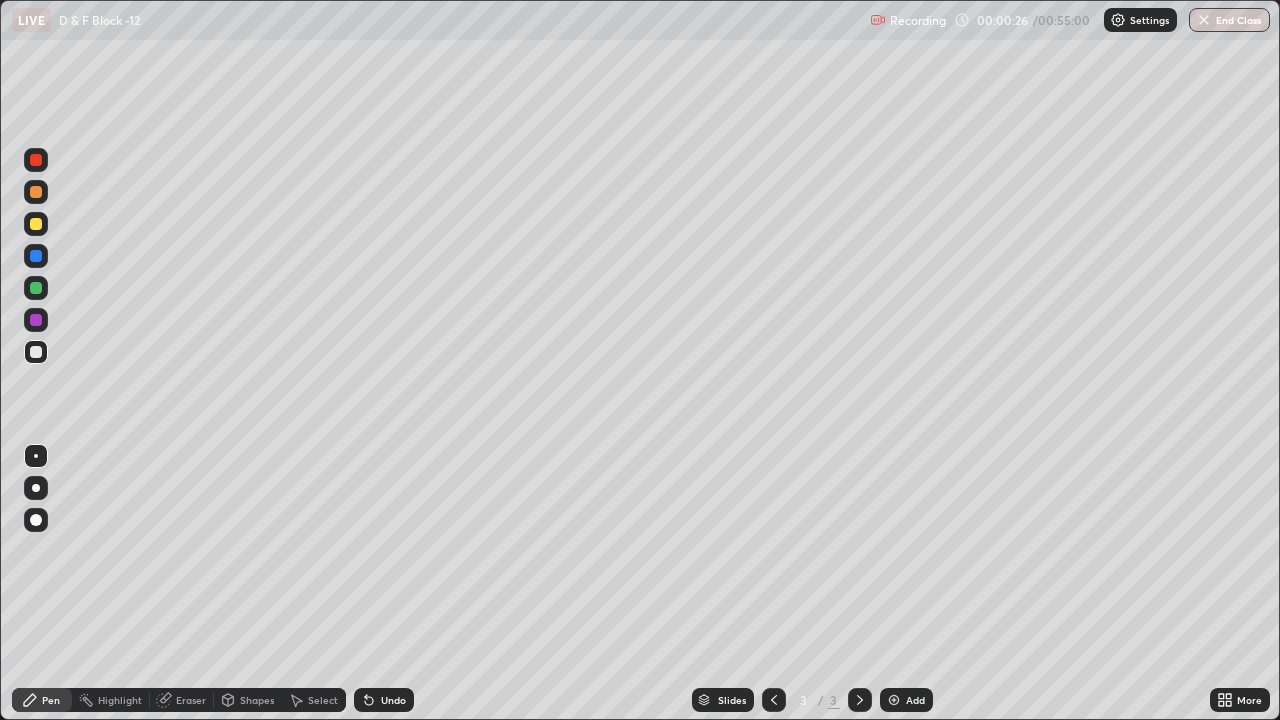 click at bounding box center (36, 488) 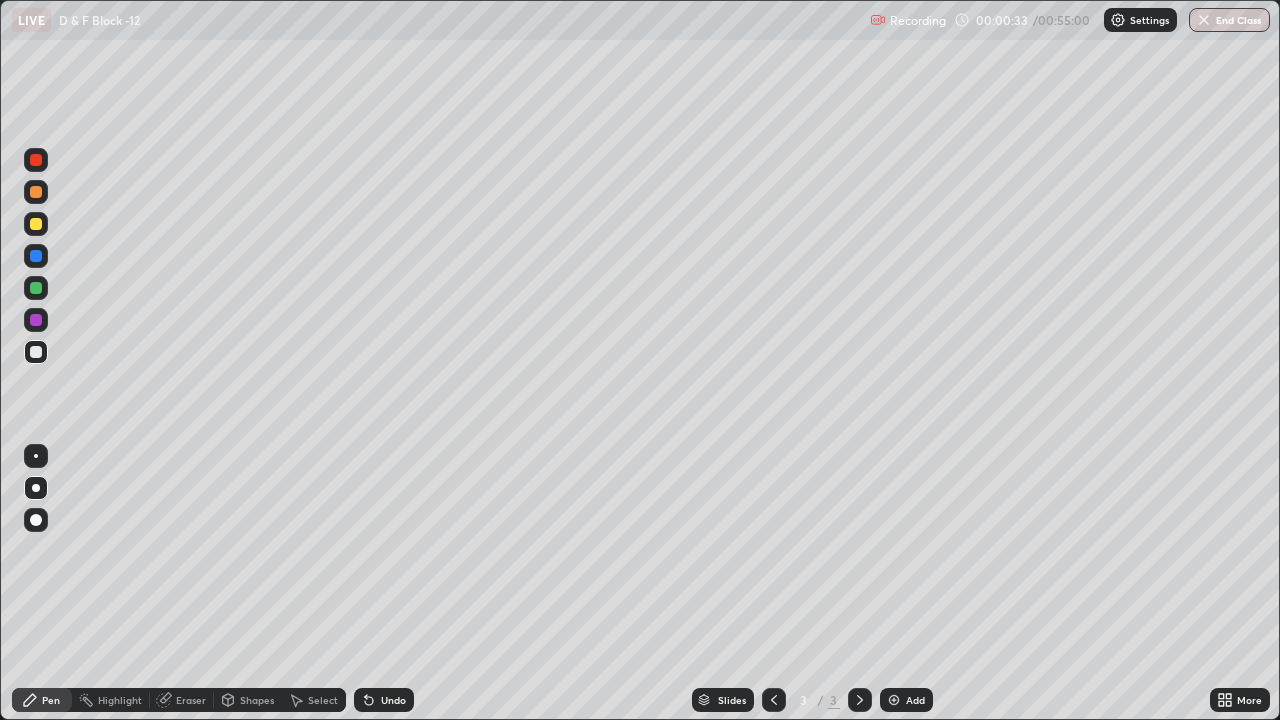 click on "Undo" at bounding box center (393, 700) 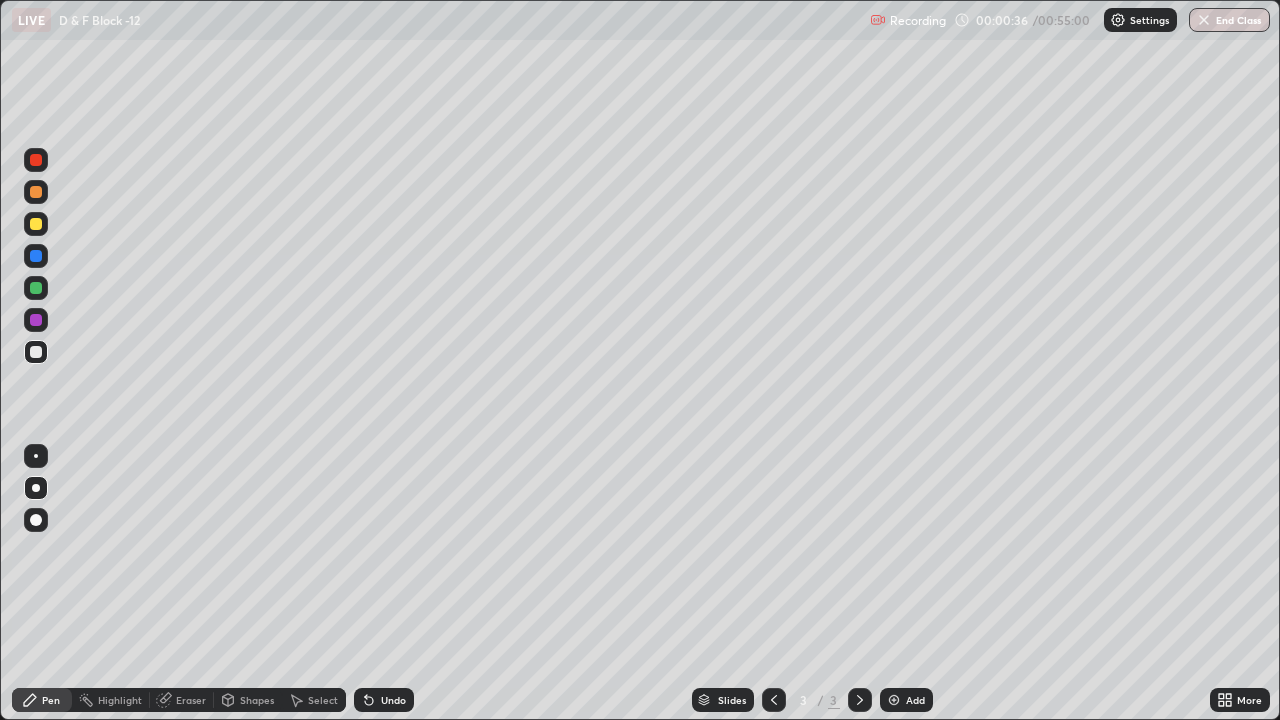 click on "Undo" at bounding box center [393, 700] 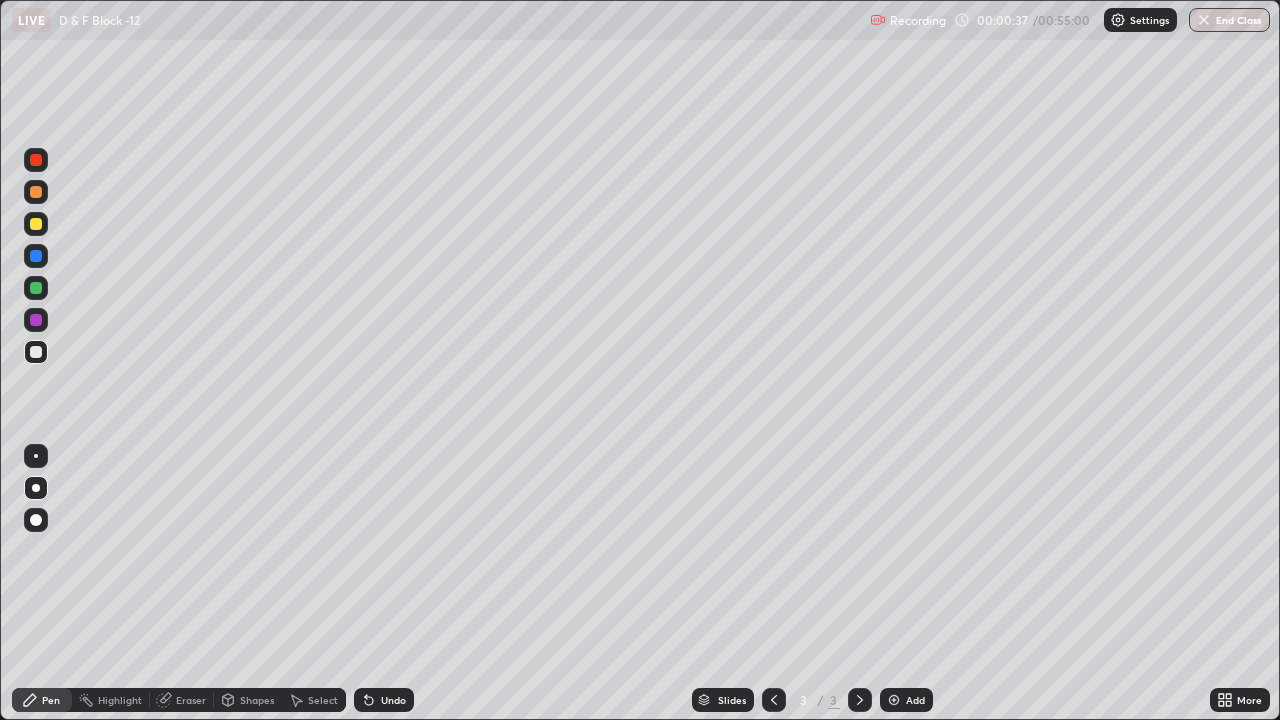 click on "Undo" at bounding box center (393, 700) 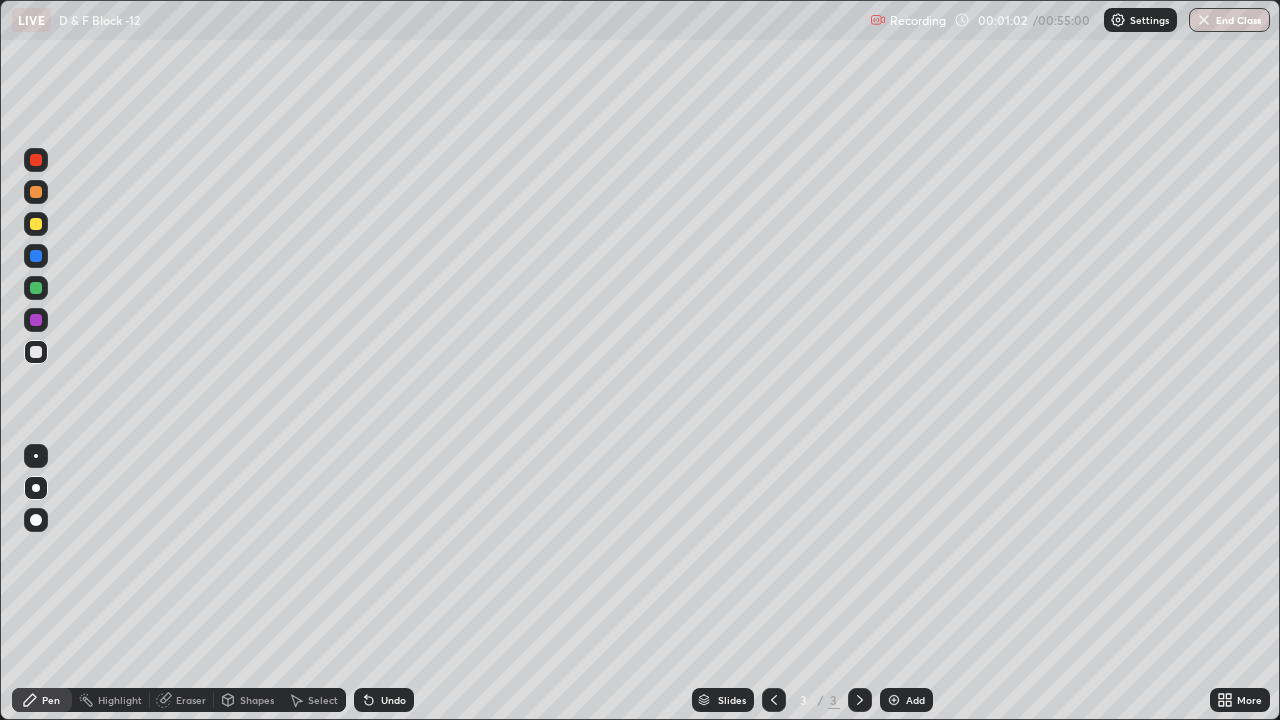 click on "Undo" at bounding box center [384, 700] 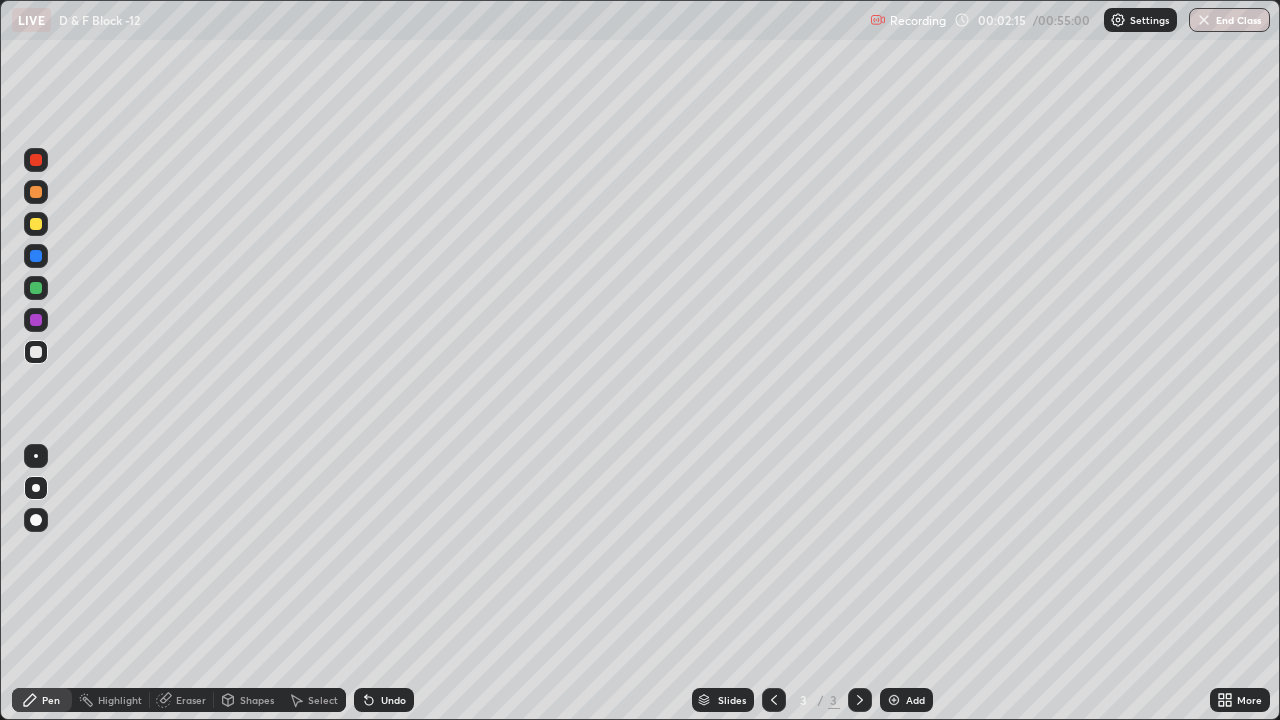 click on "Undo" at bounding box center [393, 700] 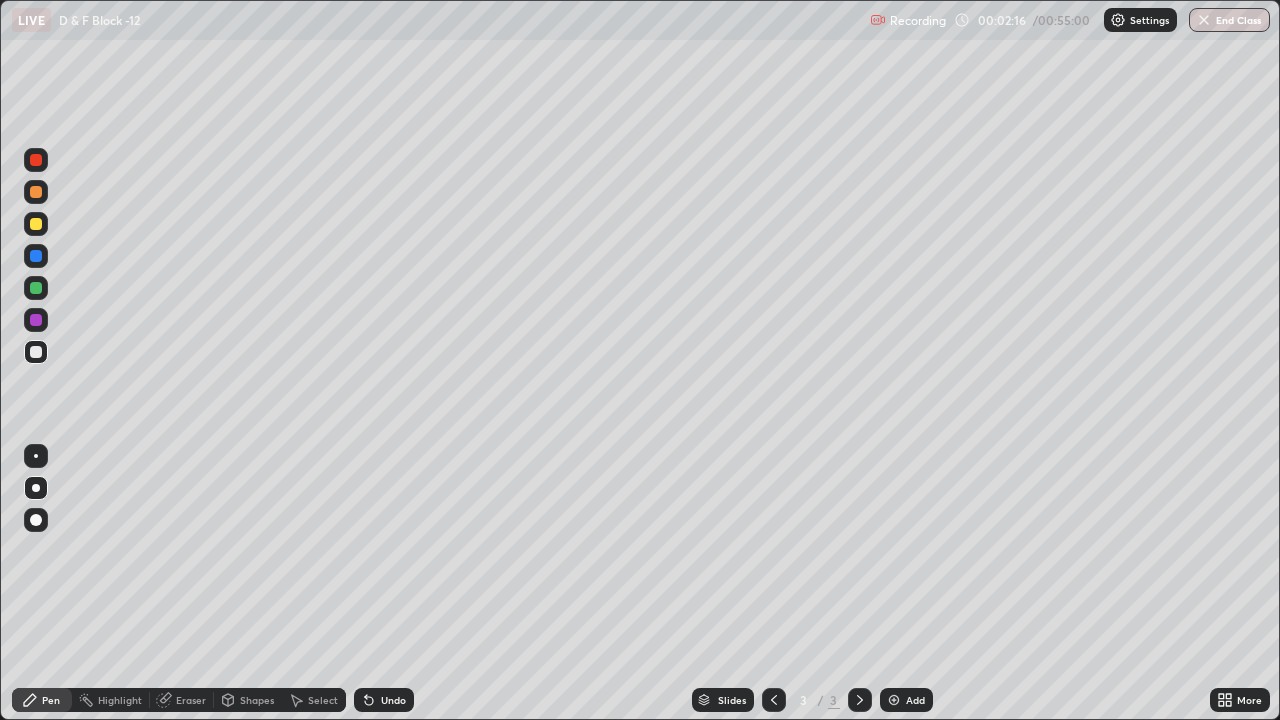 click on "Undo" at bounding box center (393, 700) 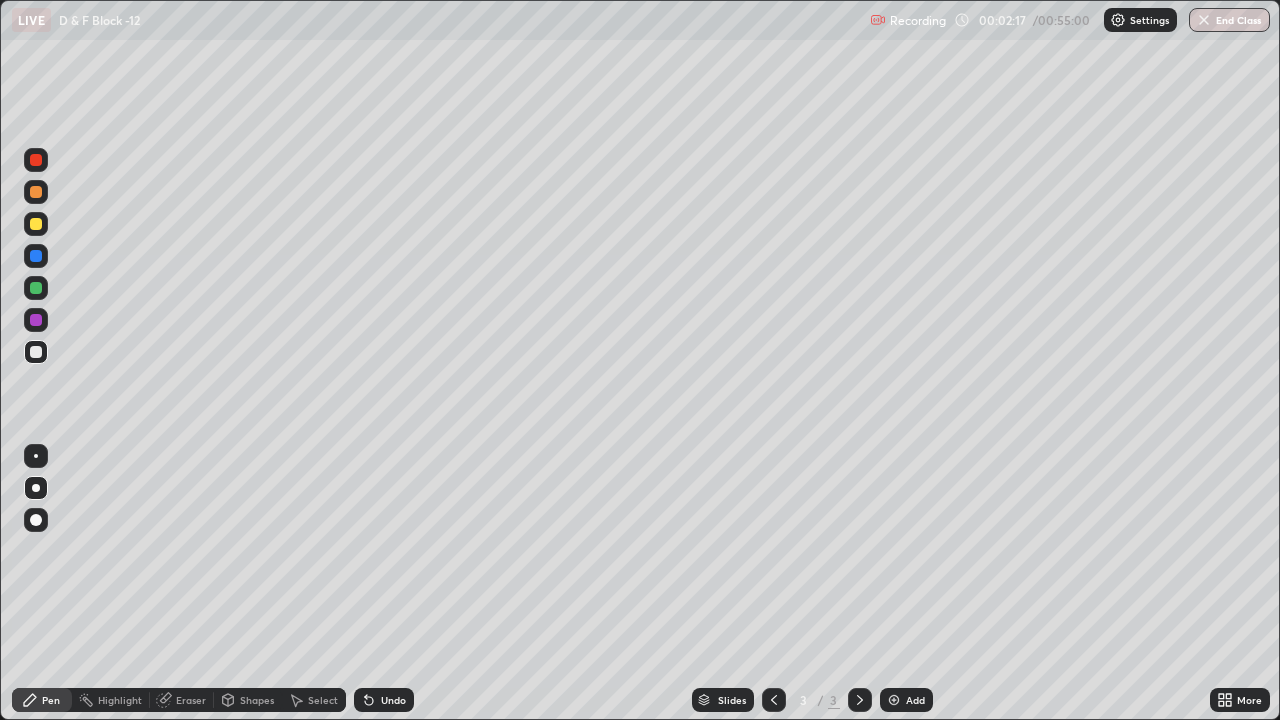 click on "Undo" at bounding box center (393, 700) 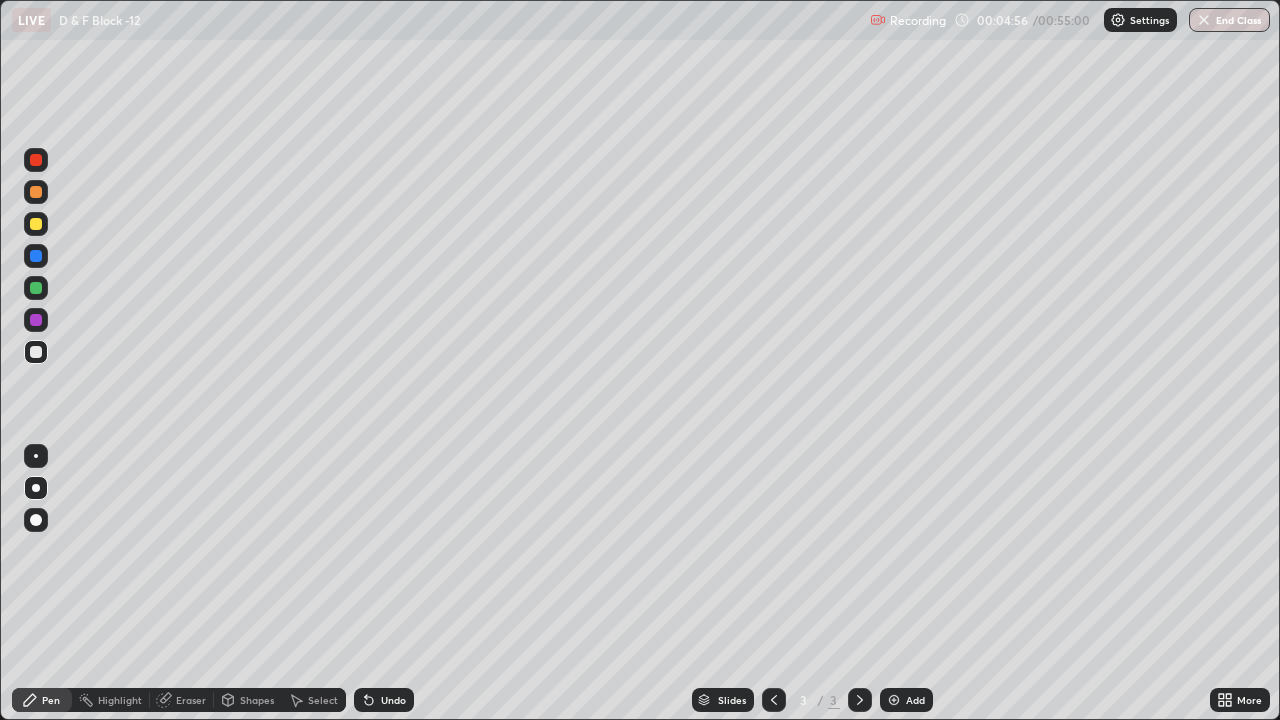 click on "Undo" at bounding box center [393, 700] 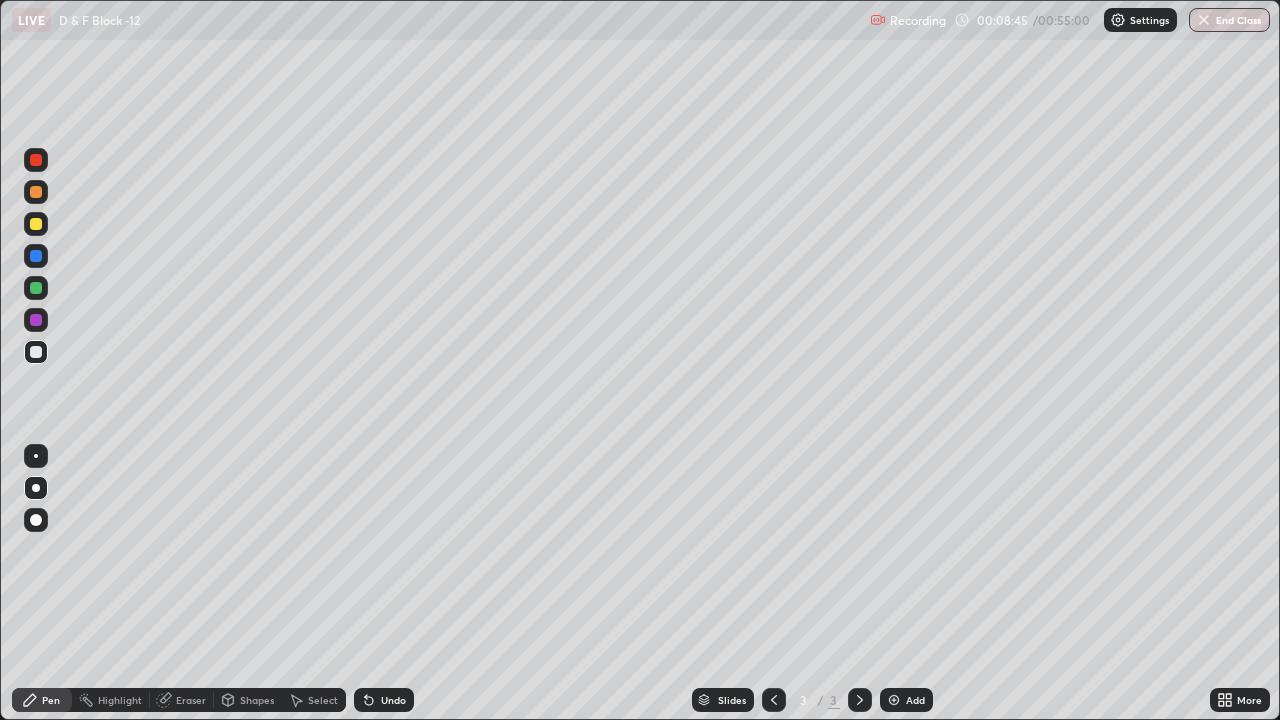 click at bounding box center (894, 700) 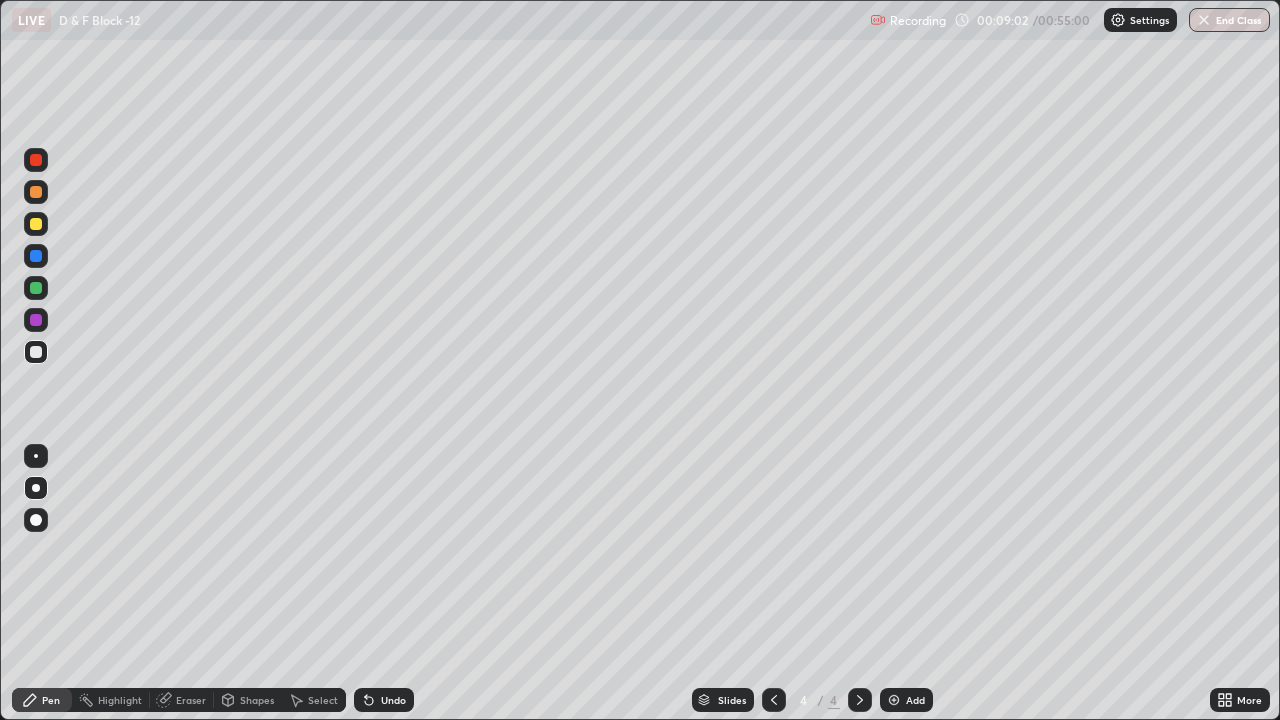 click on "Undo" at bounding box center (393, 700) 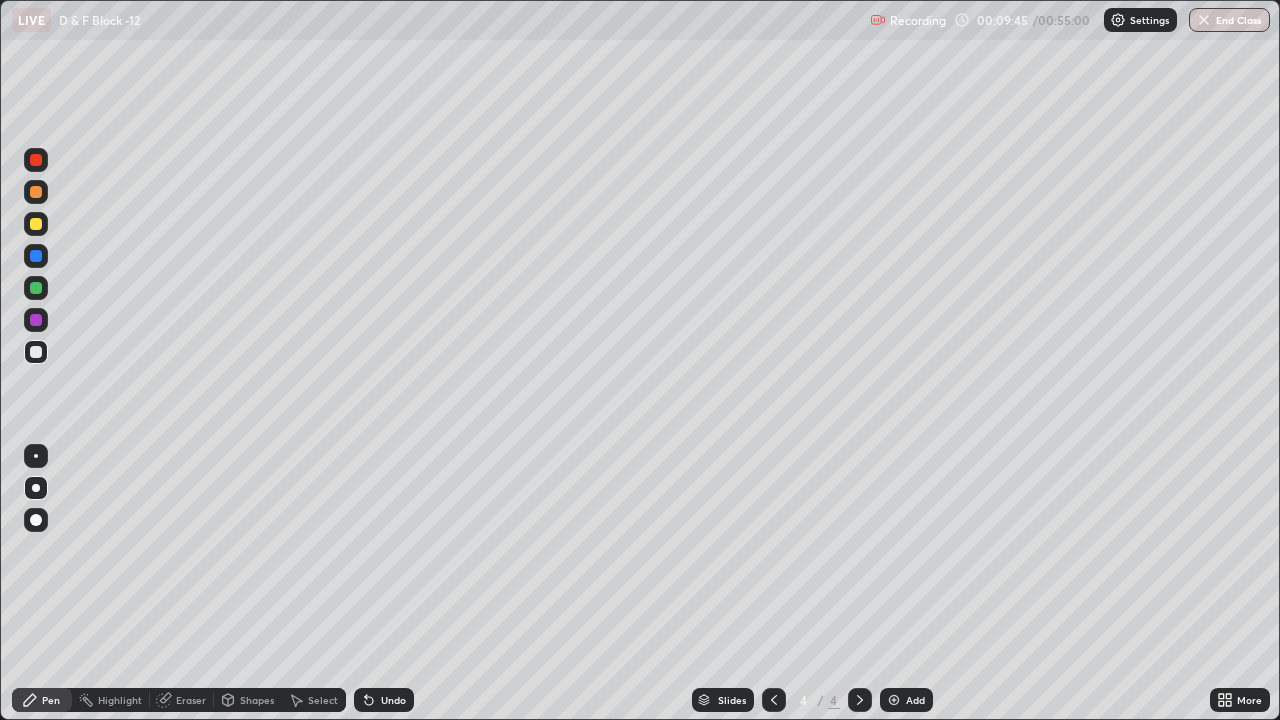 click on "Eraser" at bounding box center [191, 700] 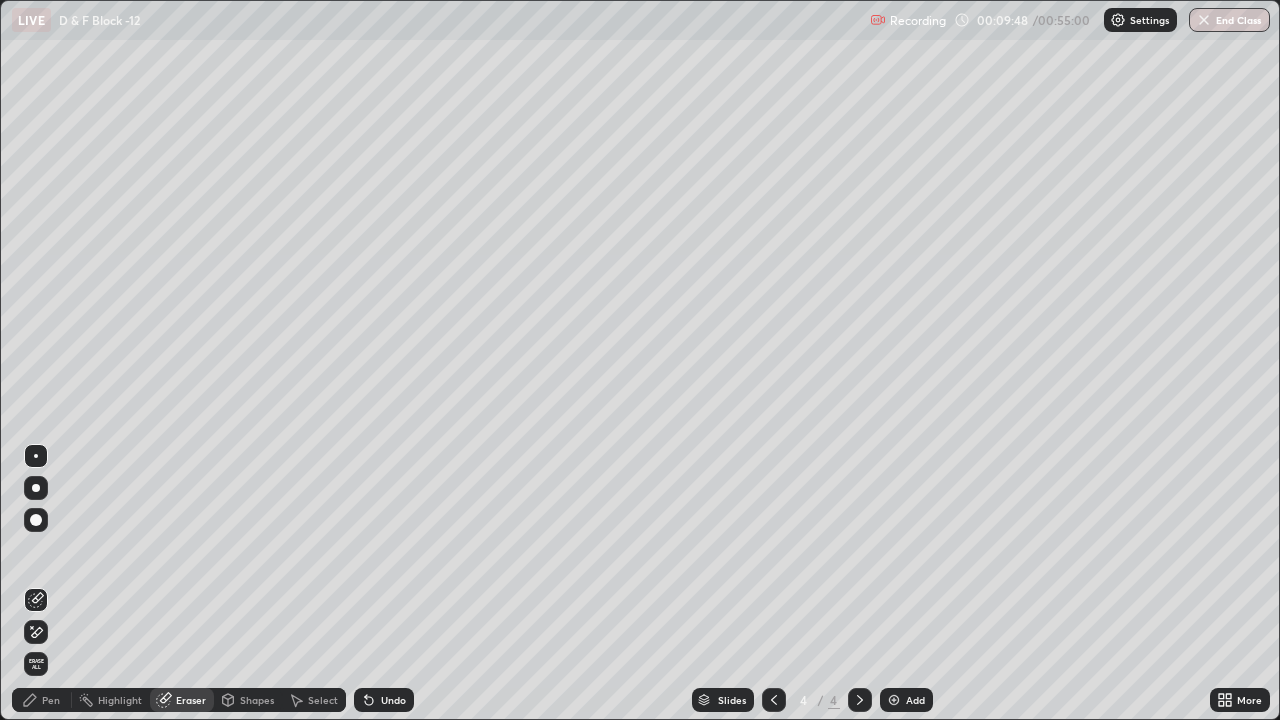 click on "Pen" at bounding box center (51, 700) 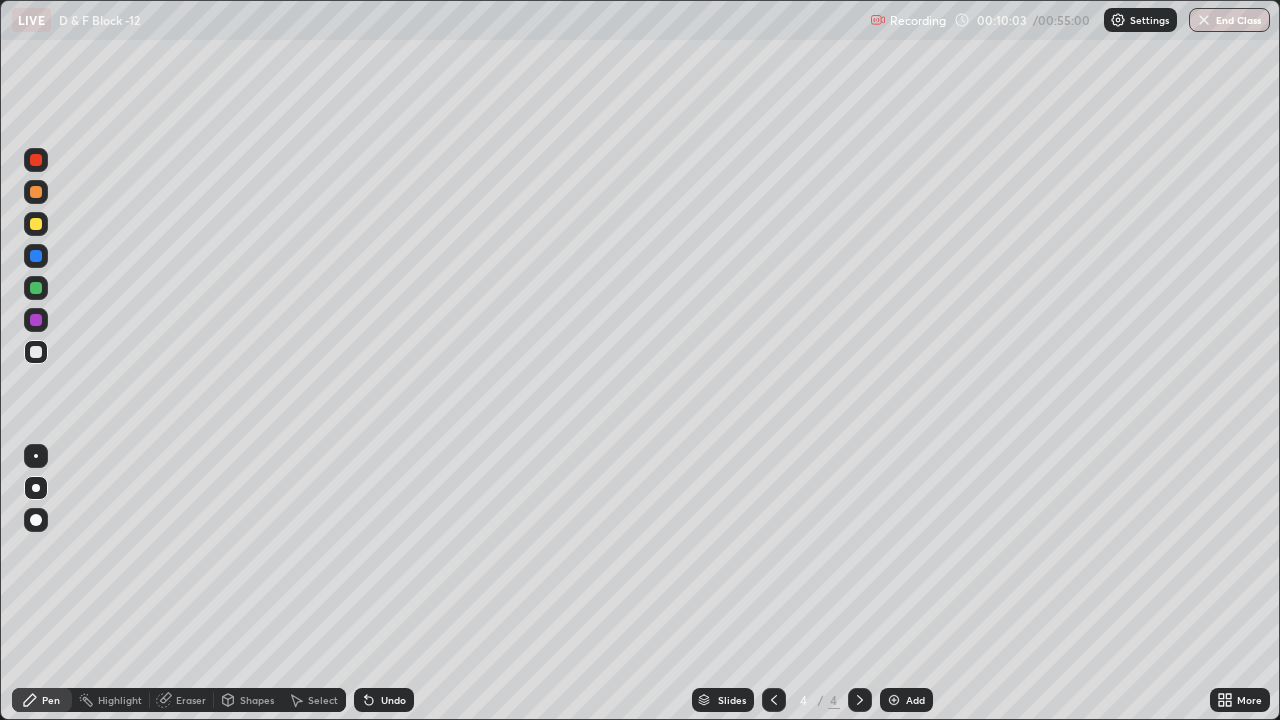 click 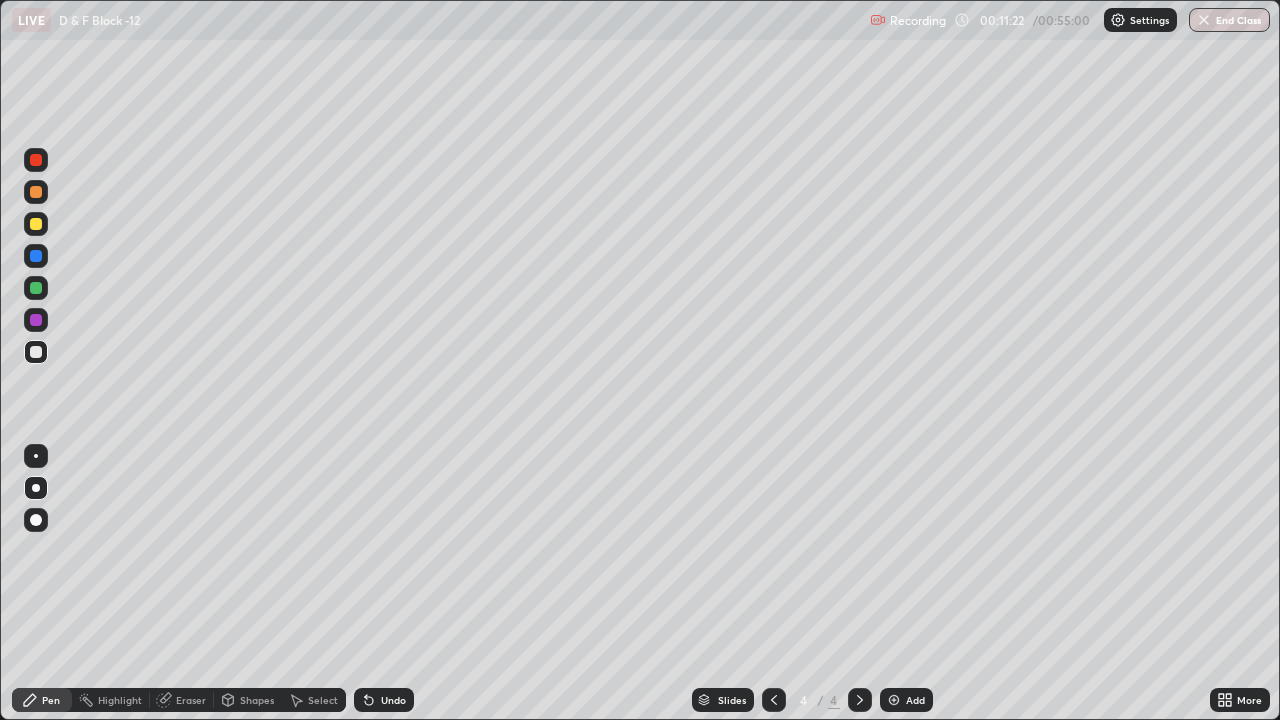 click 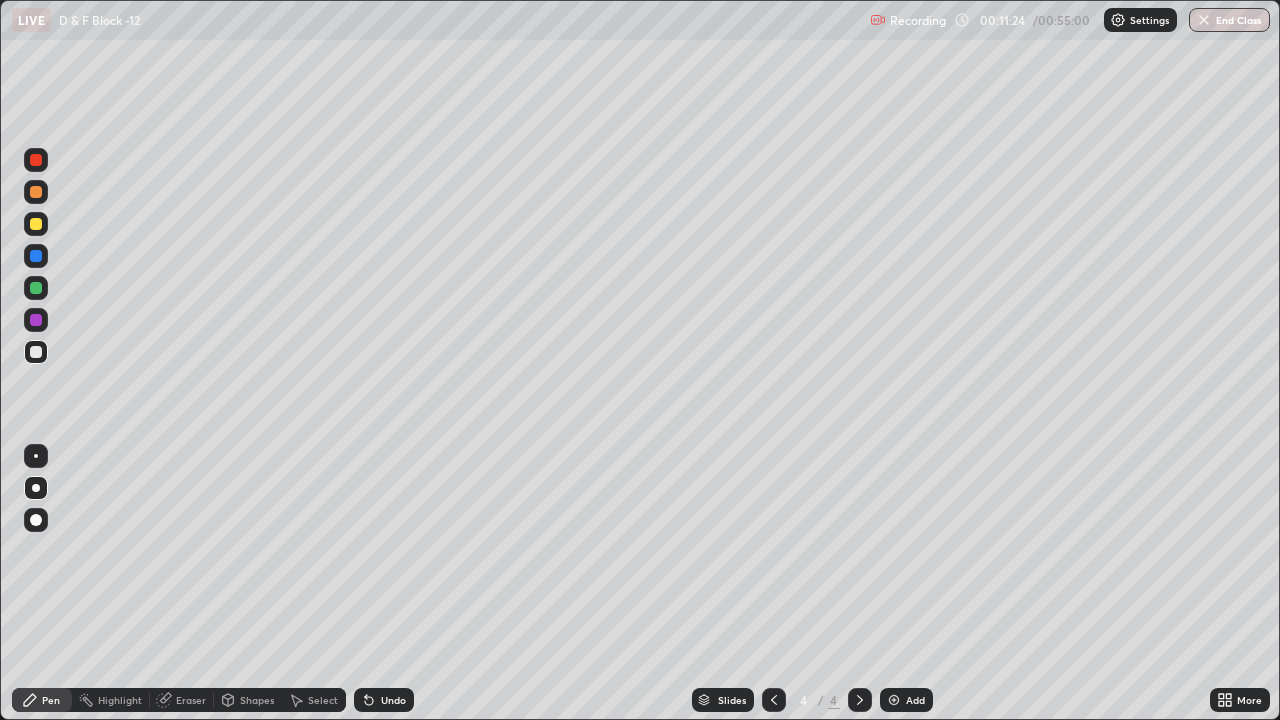 click at bounding box center [36, 224] 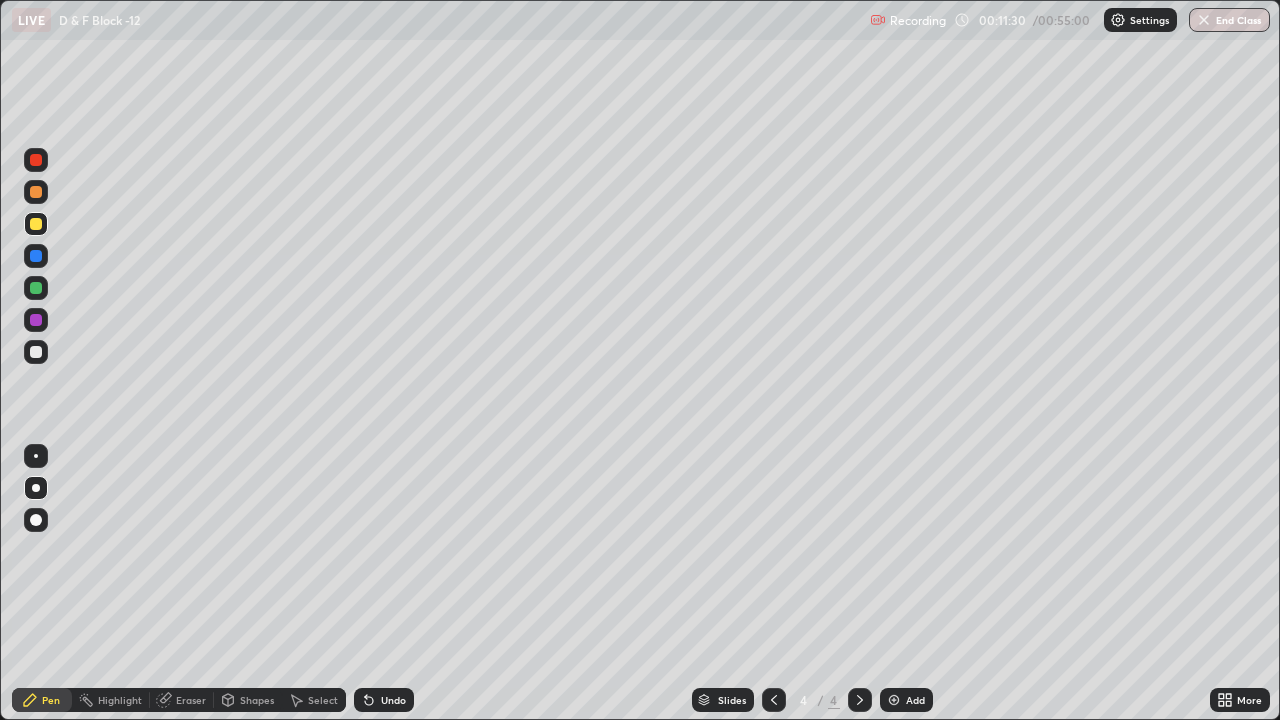 click at bounding box center (36, 352) 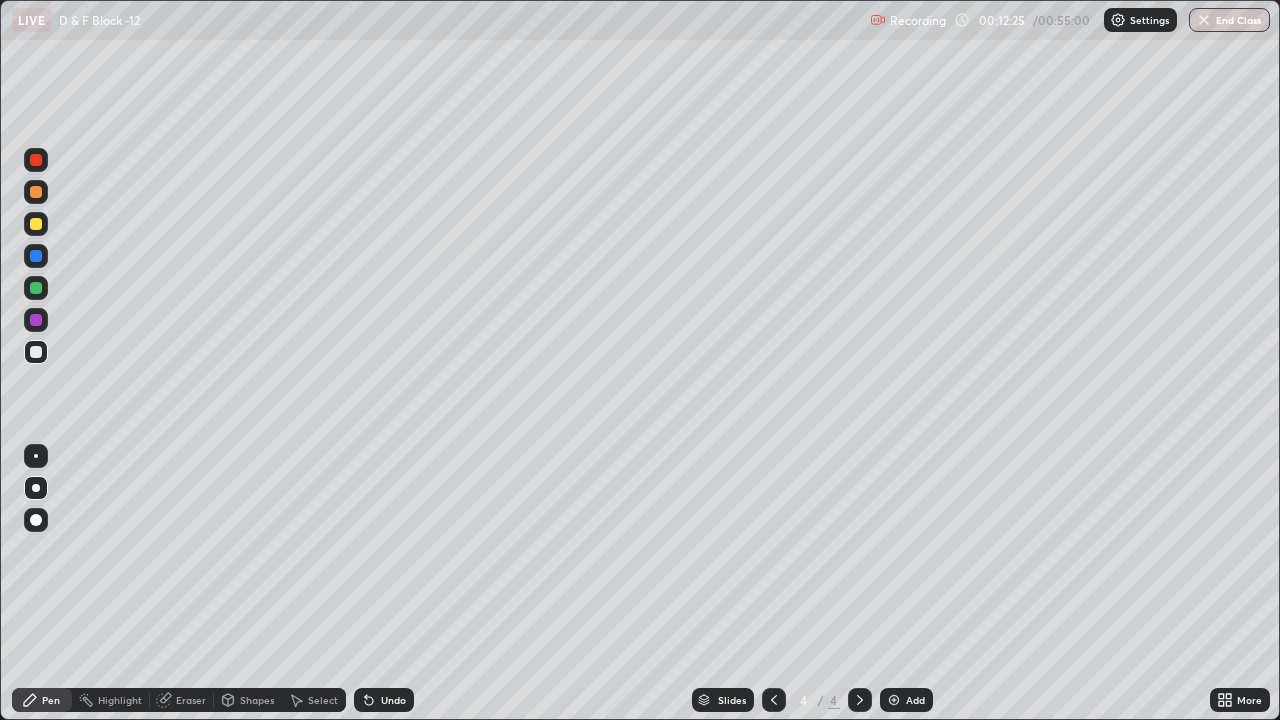 click on "Undo" at bounding box center (384, 700) 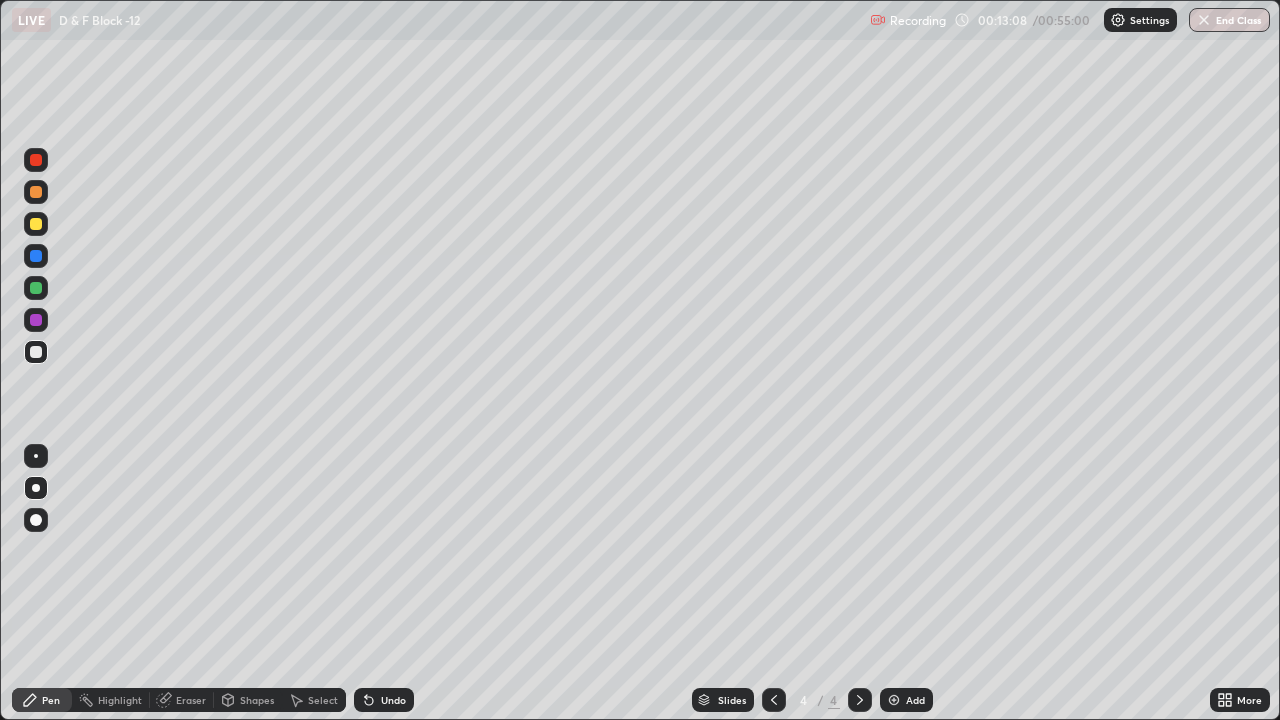click 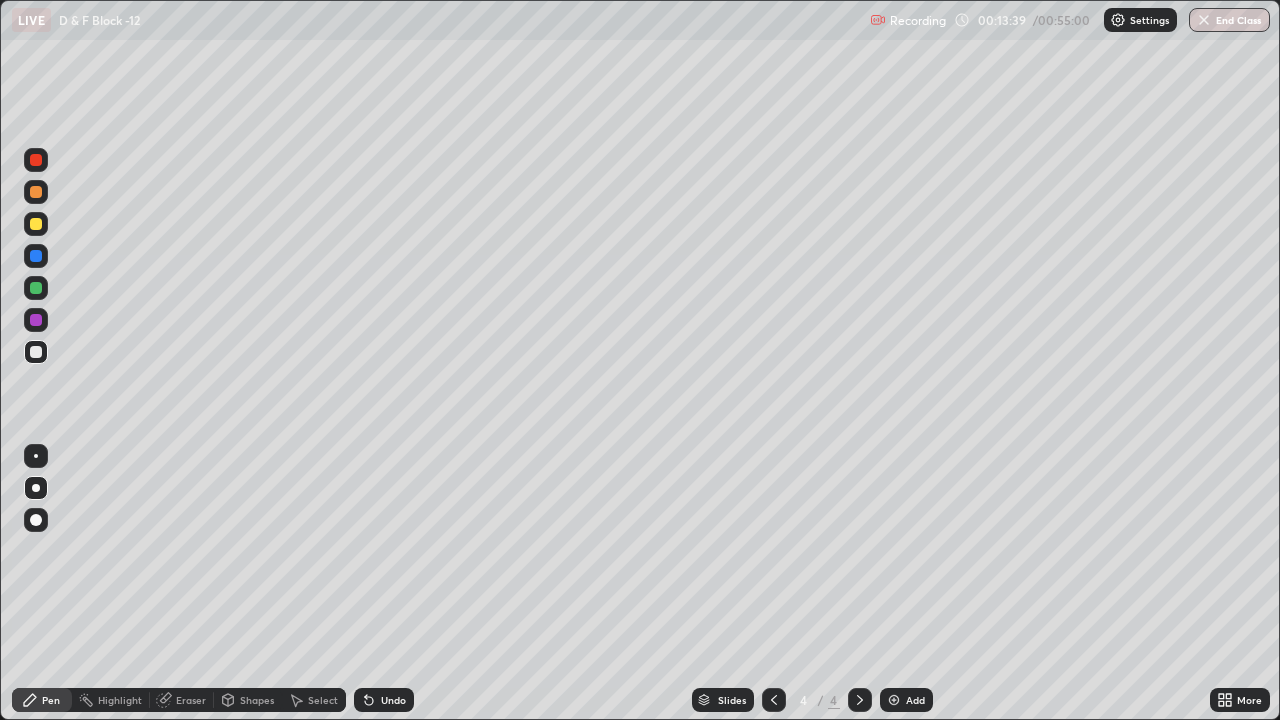 click 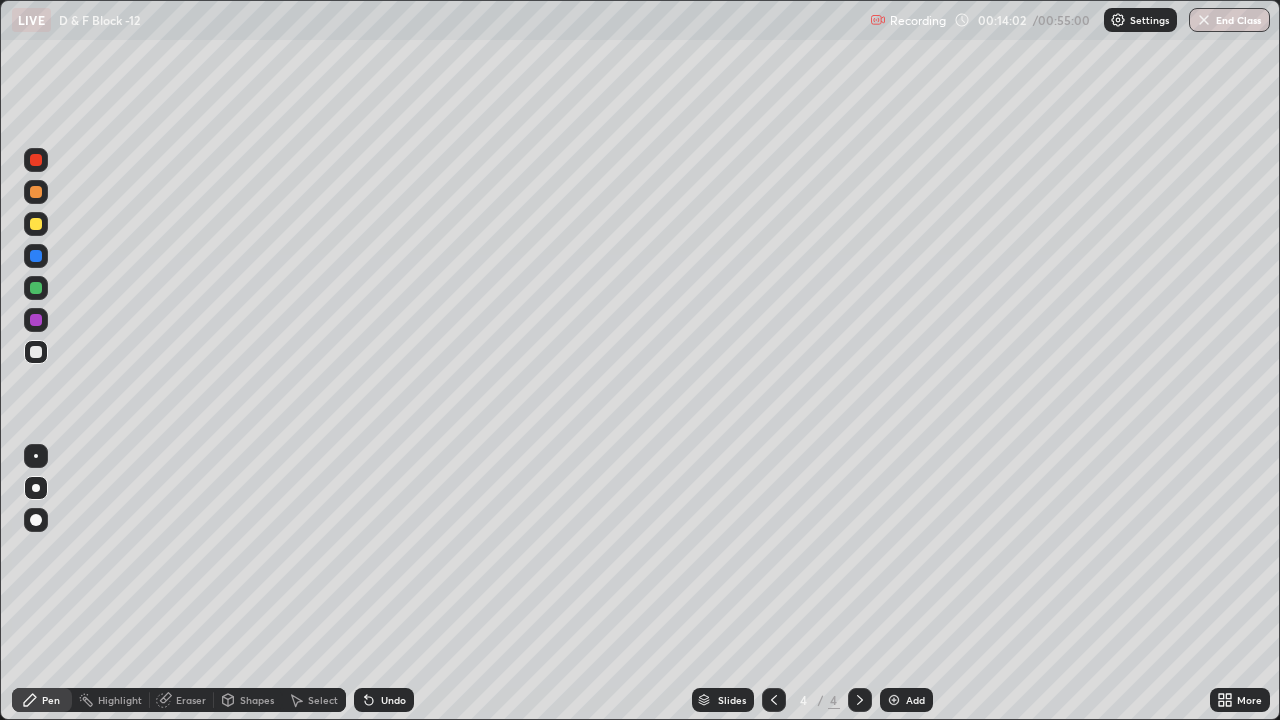 click on "Undo" at bounding box center [384, 700] 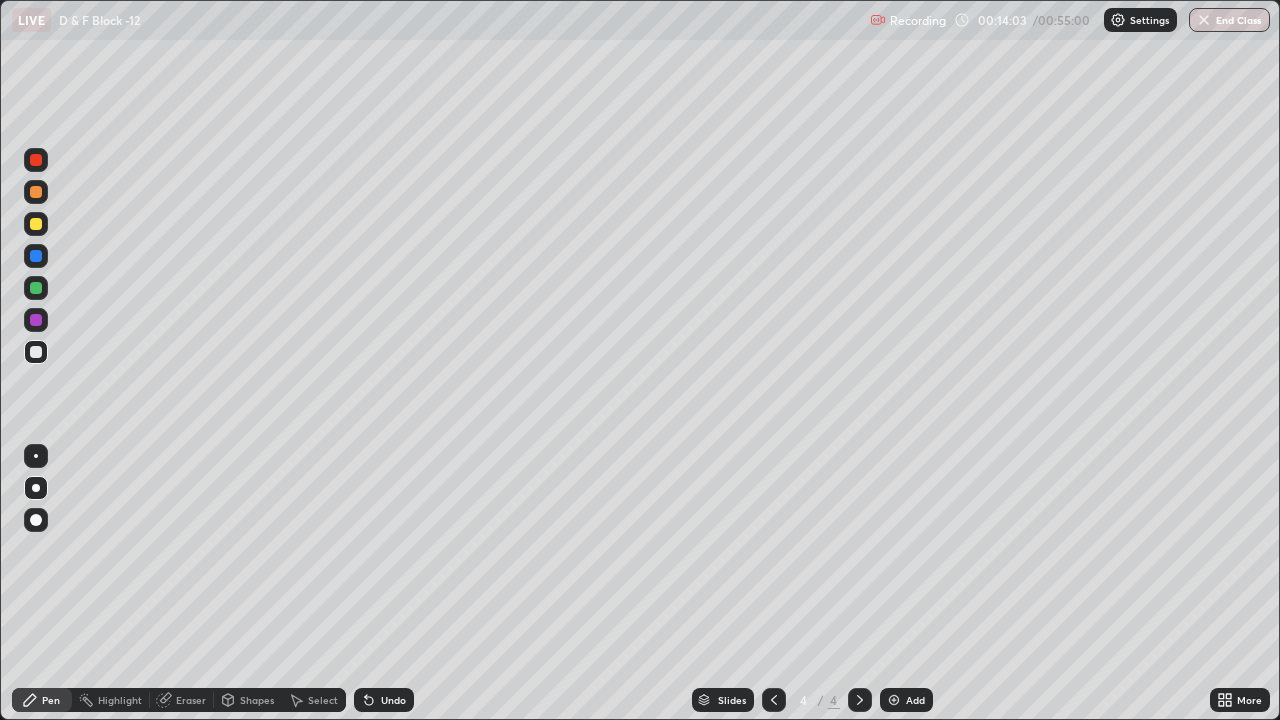 click on "Undo" at bounding box center [384, 700] 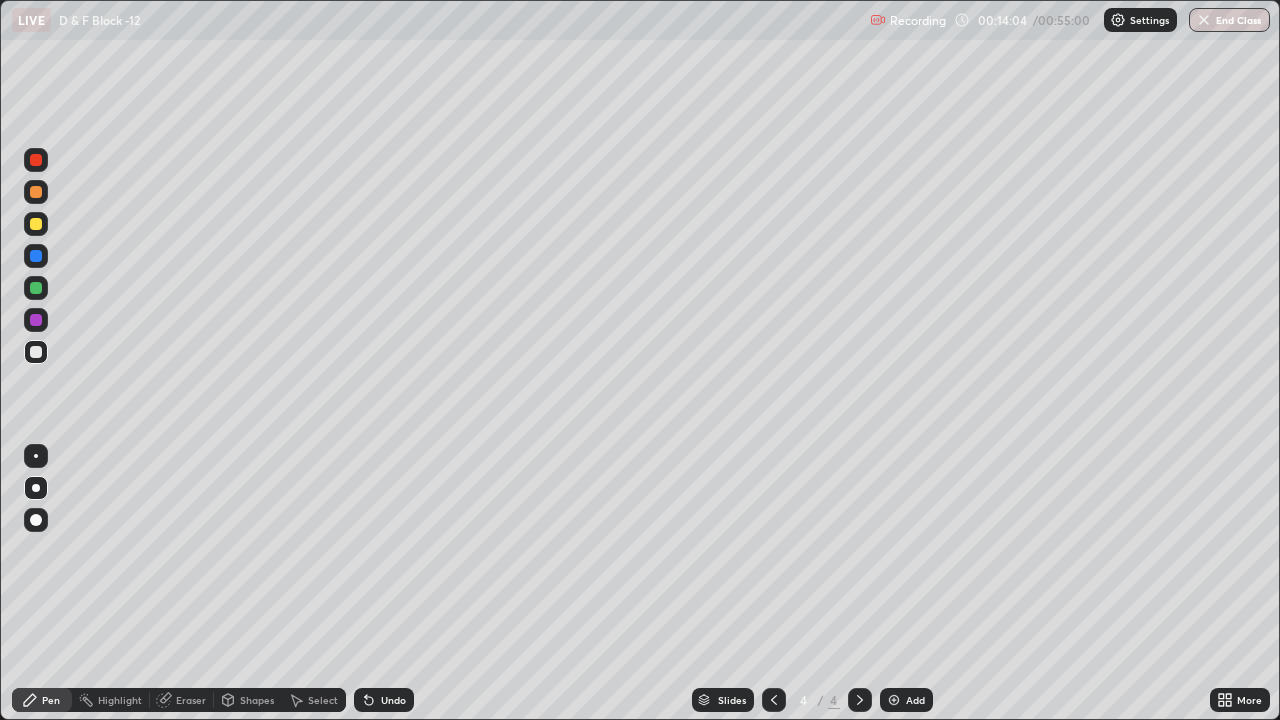 click on "Undo" at bounding box center (384, 700) 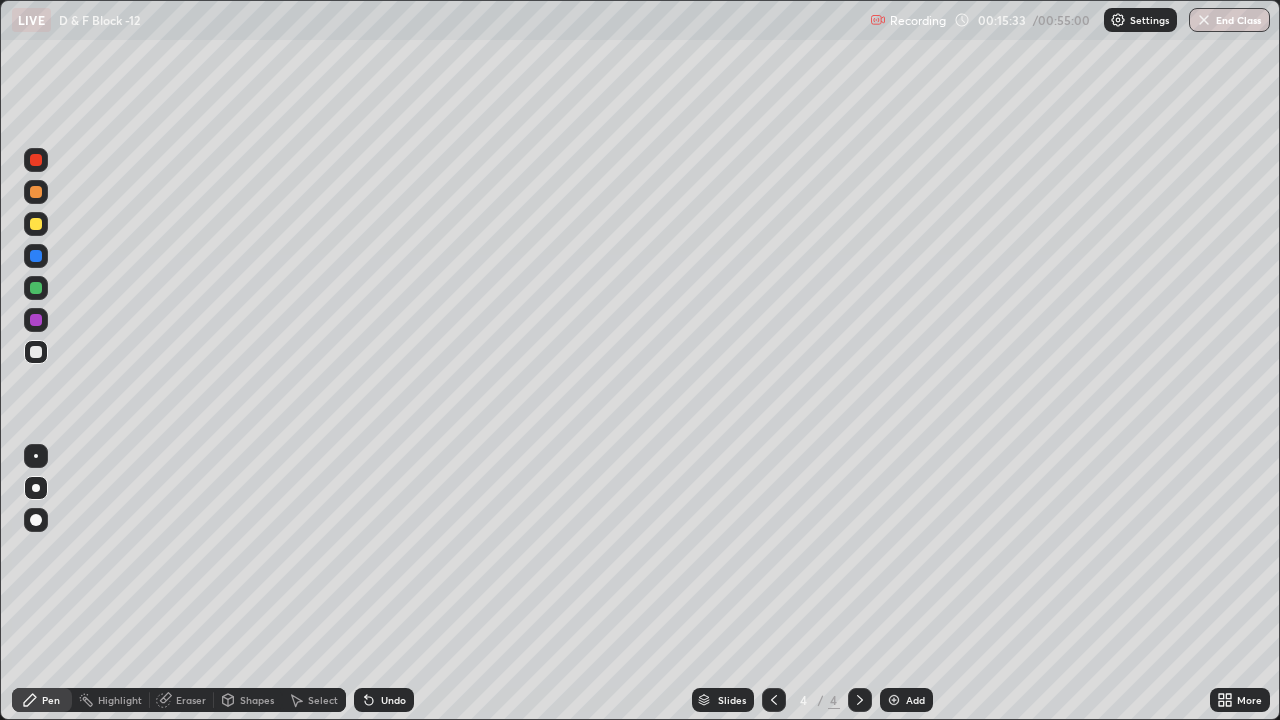 click 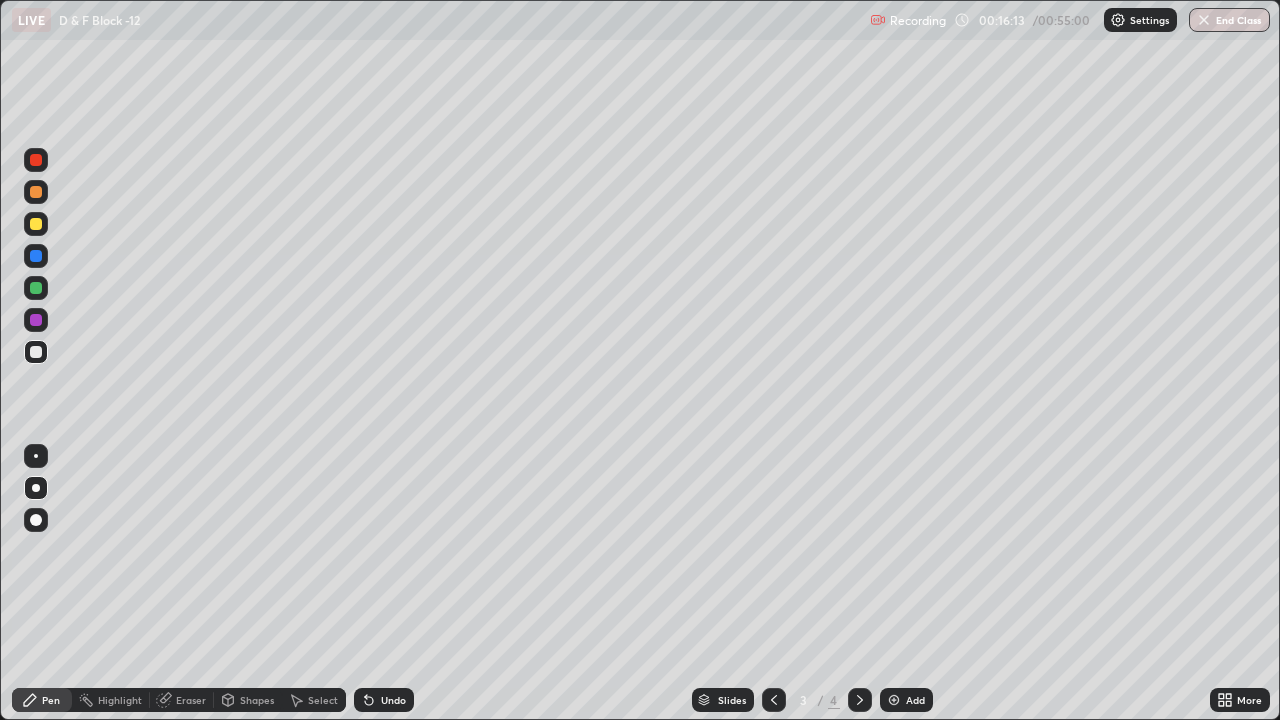click 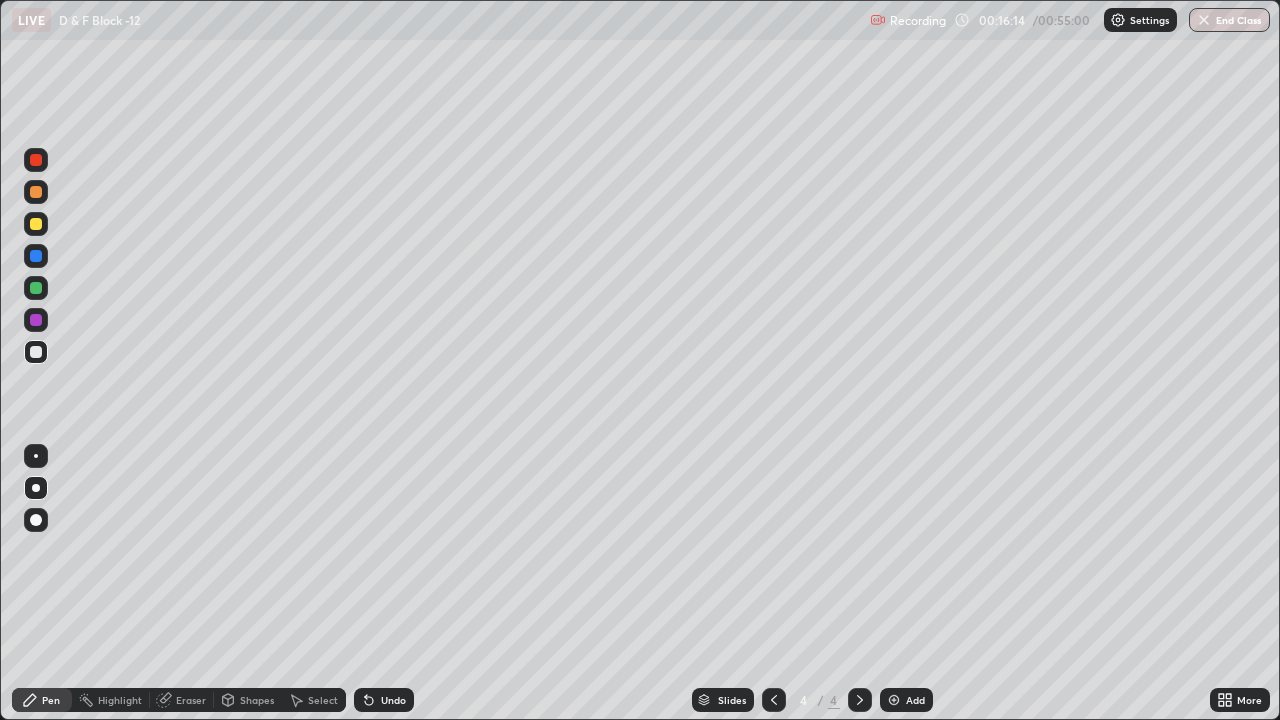 click at bounding box center [894, 700] 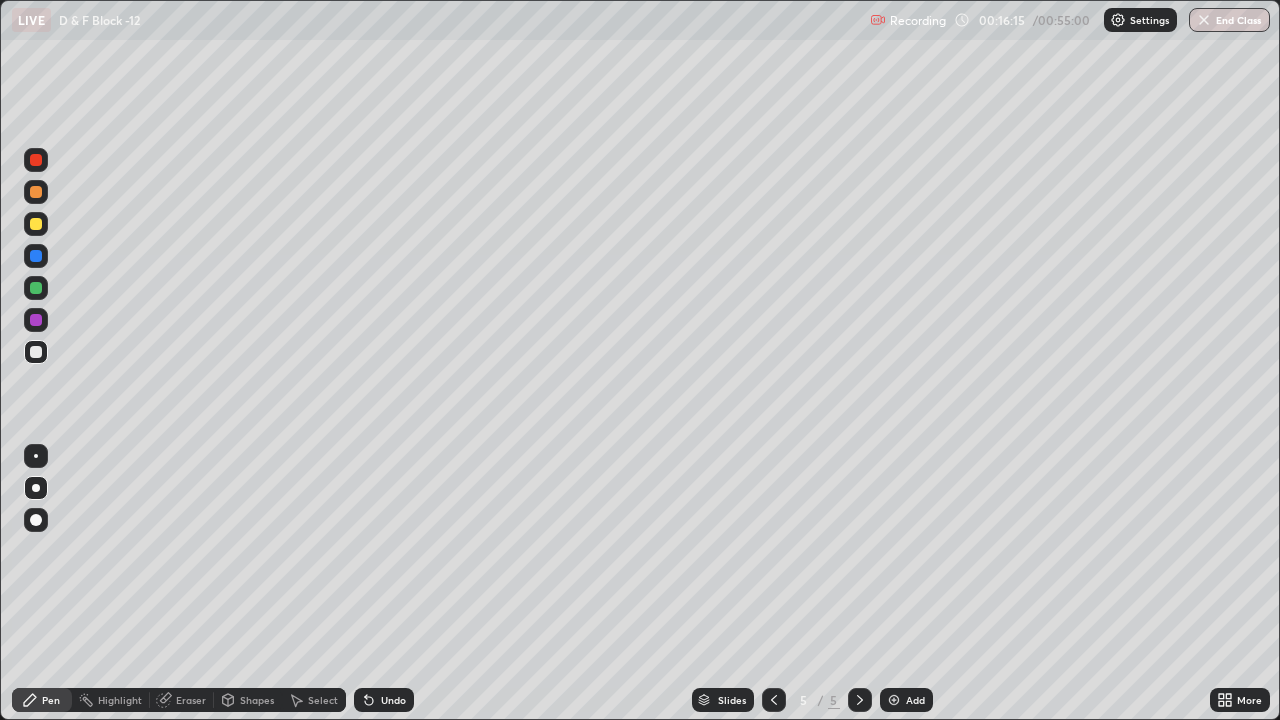 click 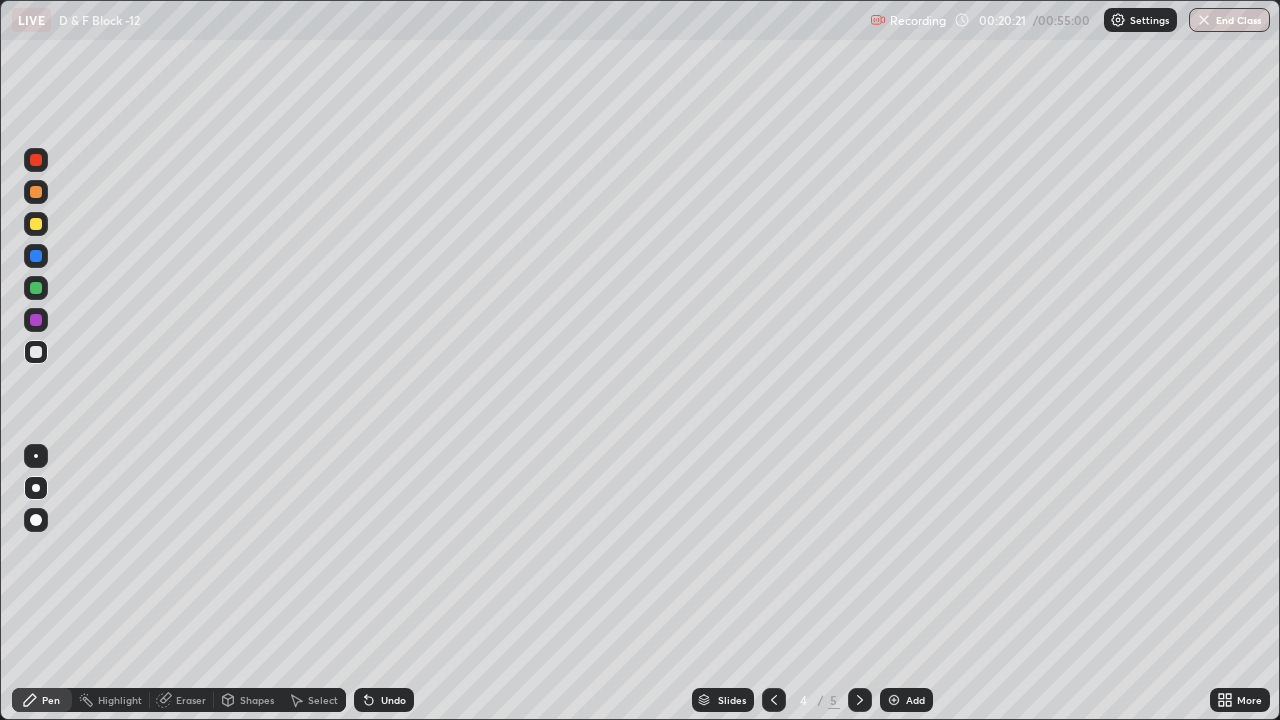 click 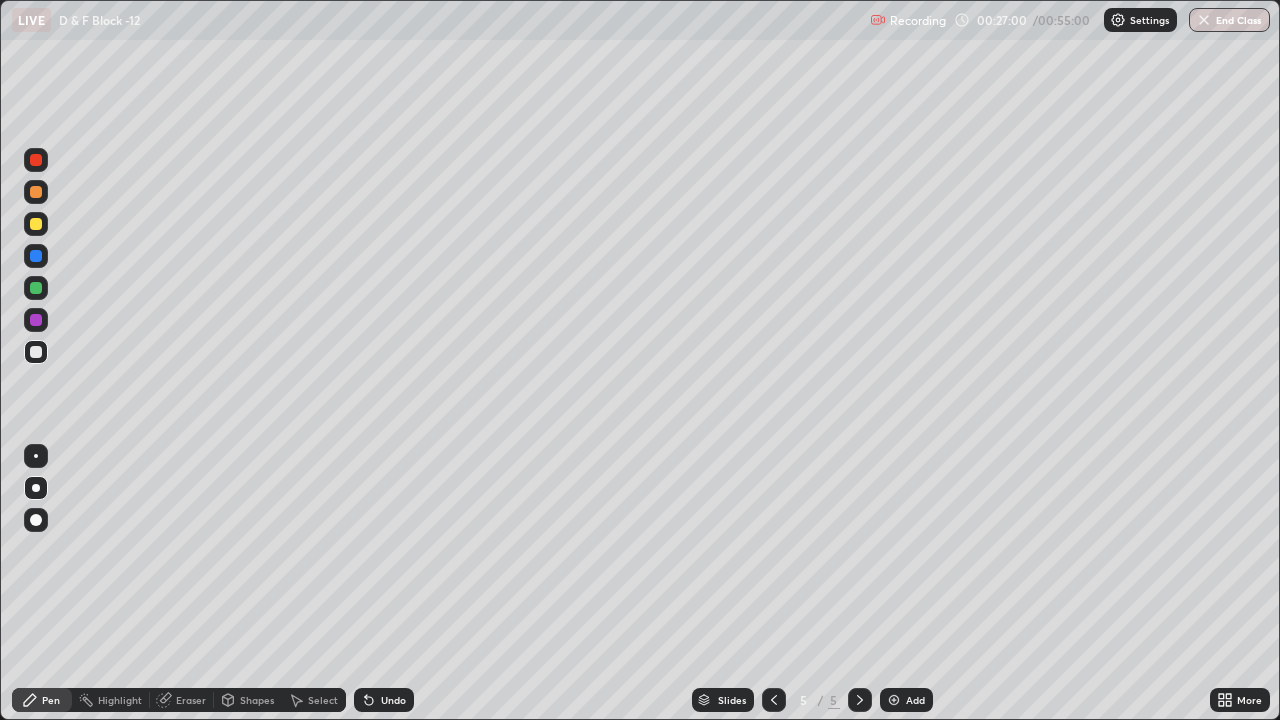 click at bounding box center [894, 700] 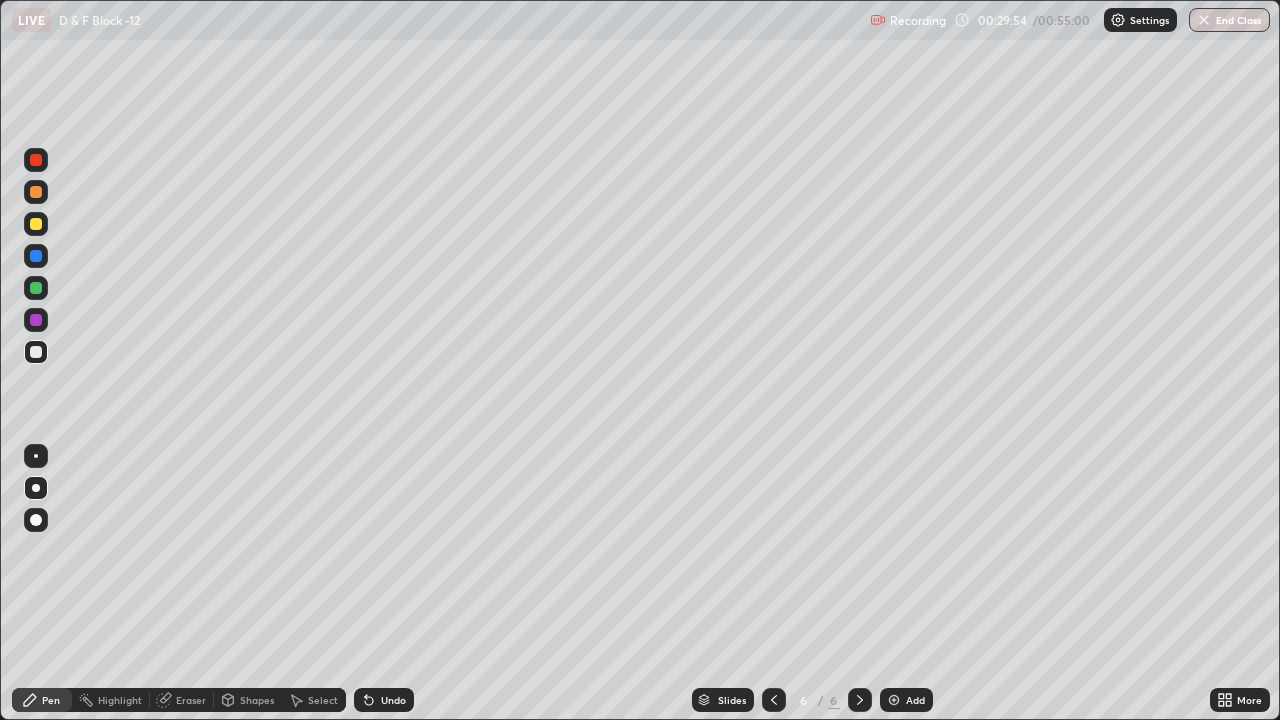click at bounding box center [894, 700] 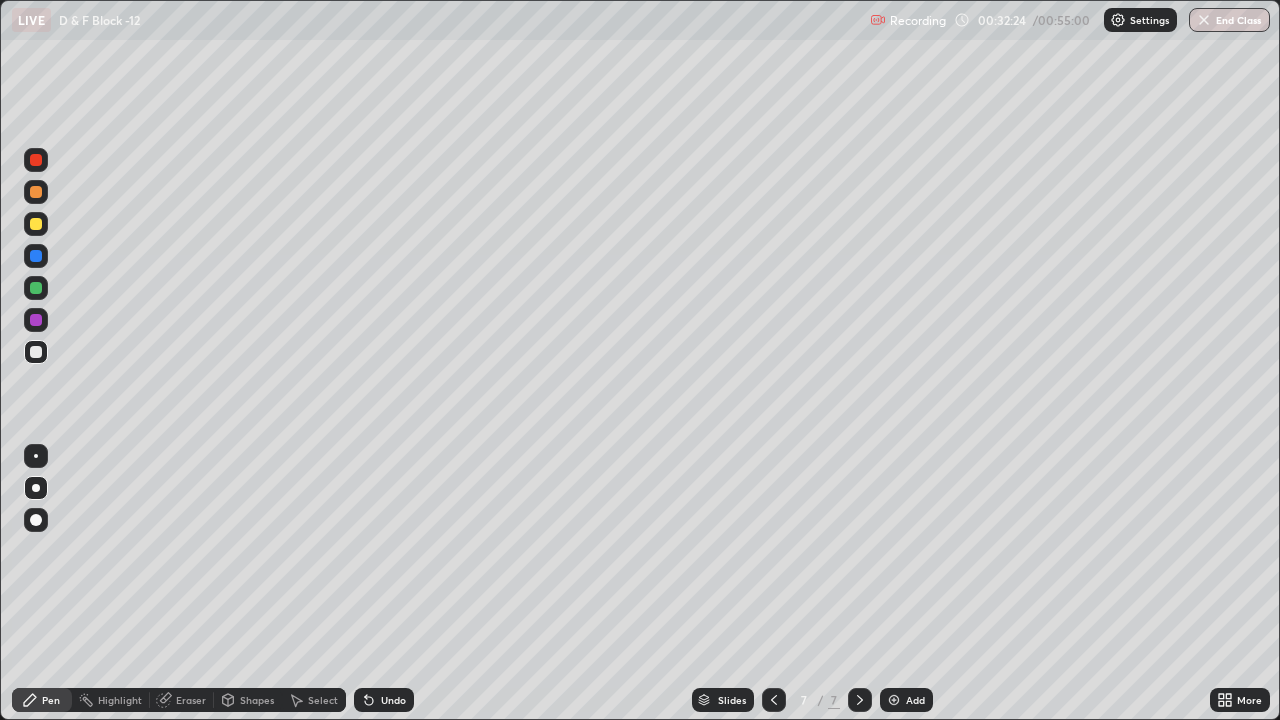 click at bounding box center [894, 700] 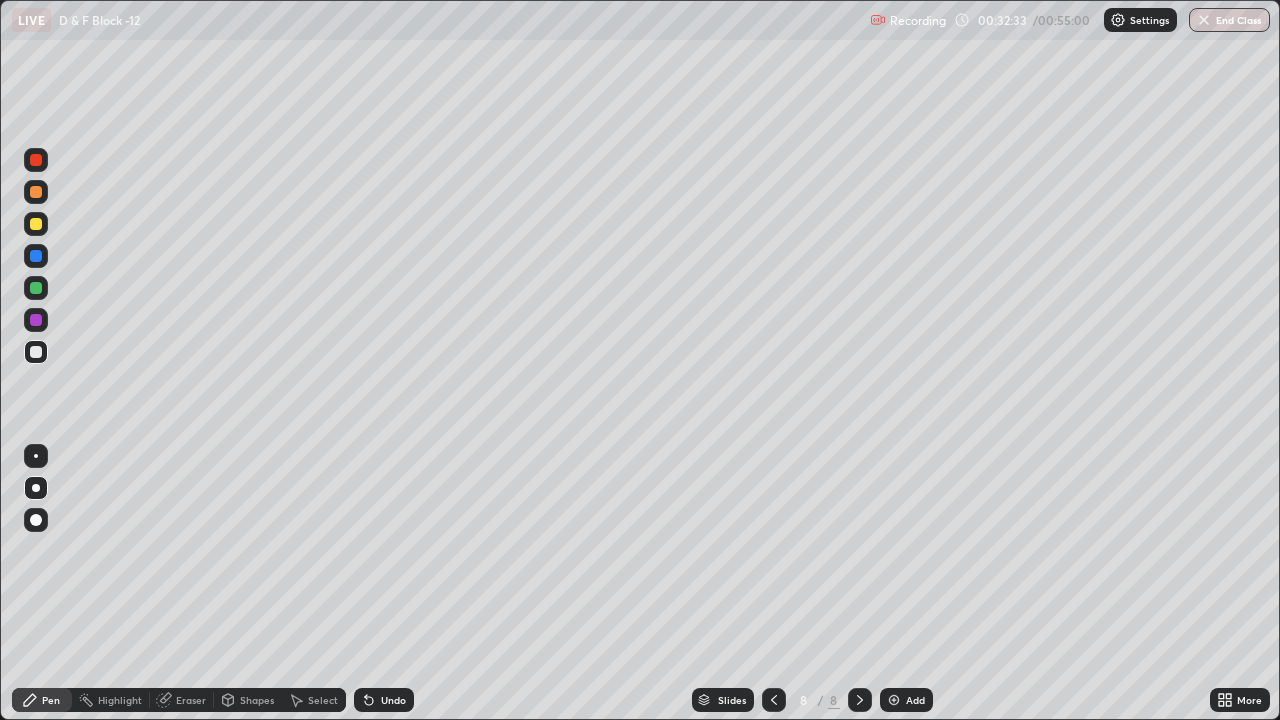 click on "Undo" at bounding box center [384, 700] 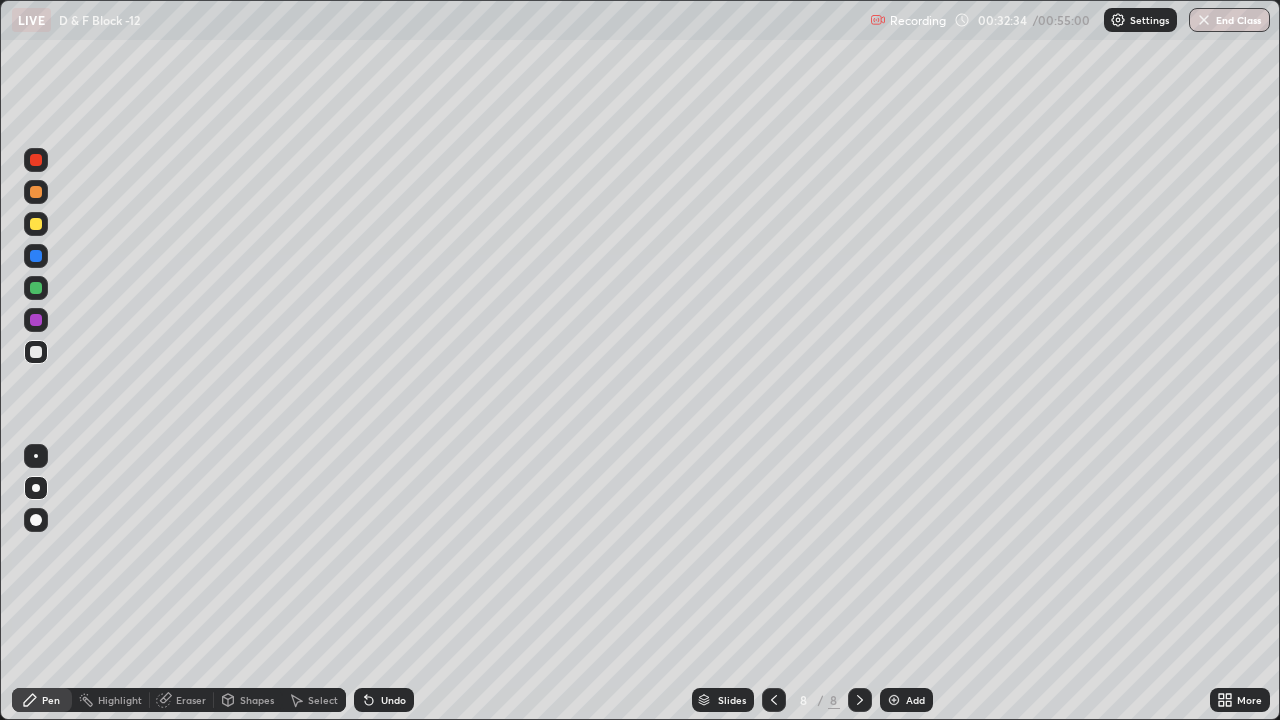 click on "Undo" at bounding box center (393, 700) 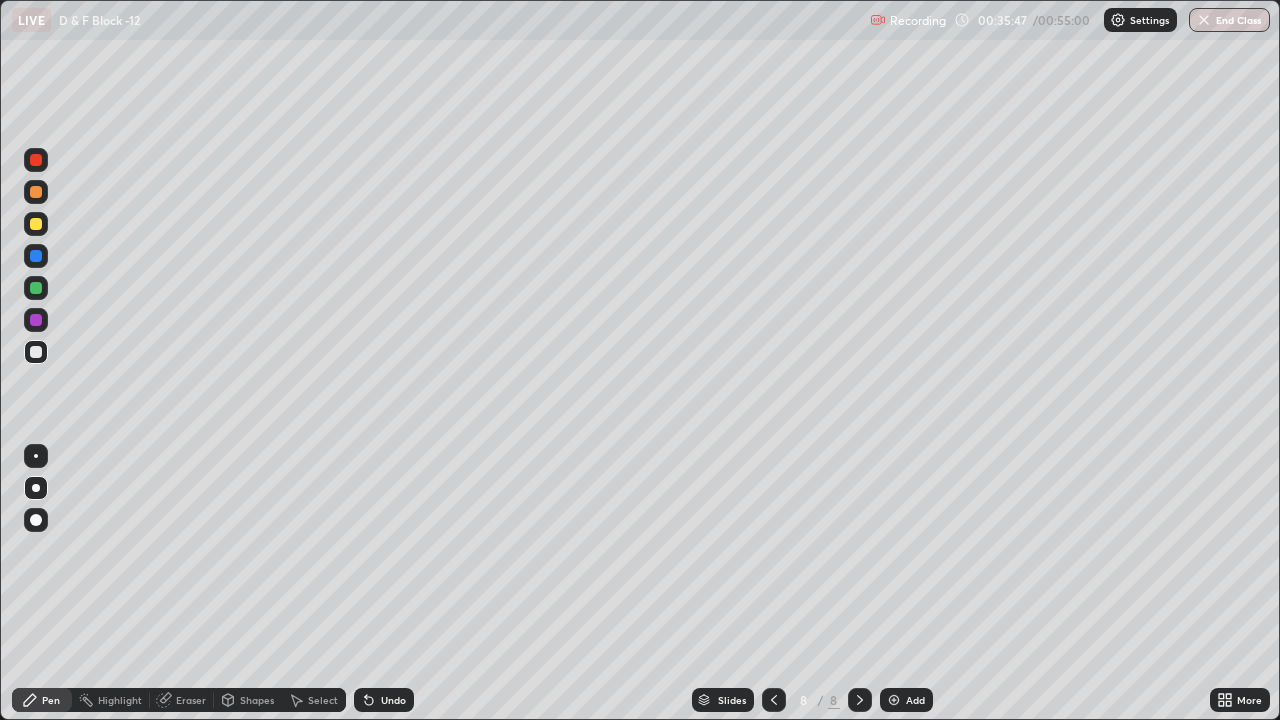 click 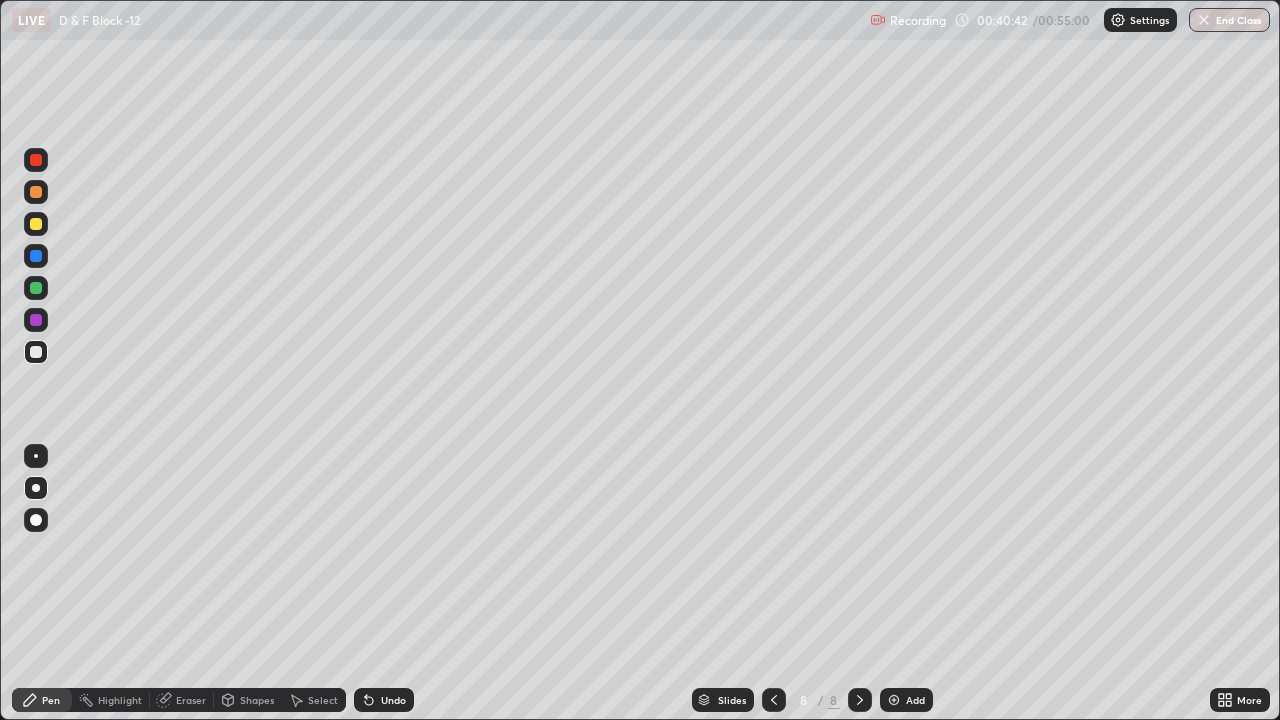 click at bounding box center [894, 700] 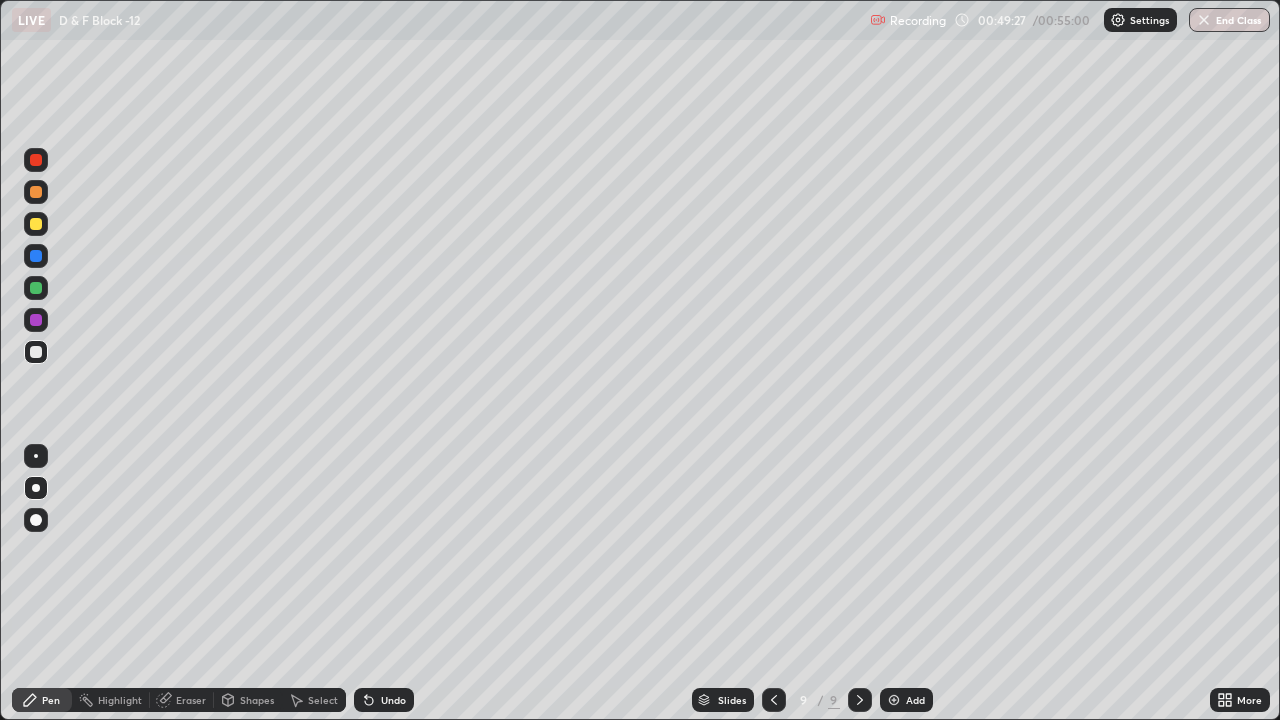 click on "Undo" at bounding box center (393, 700) 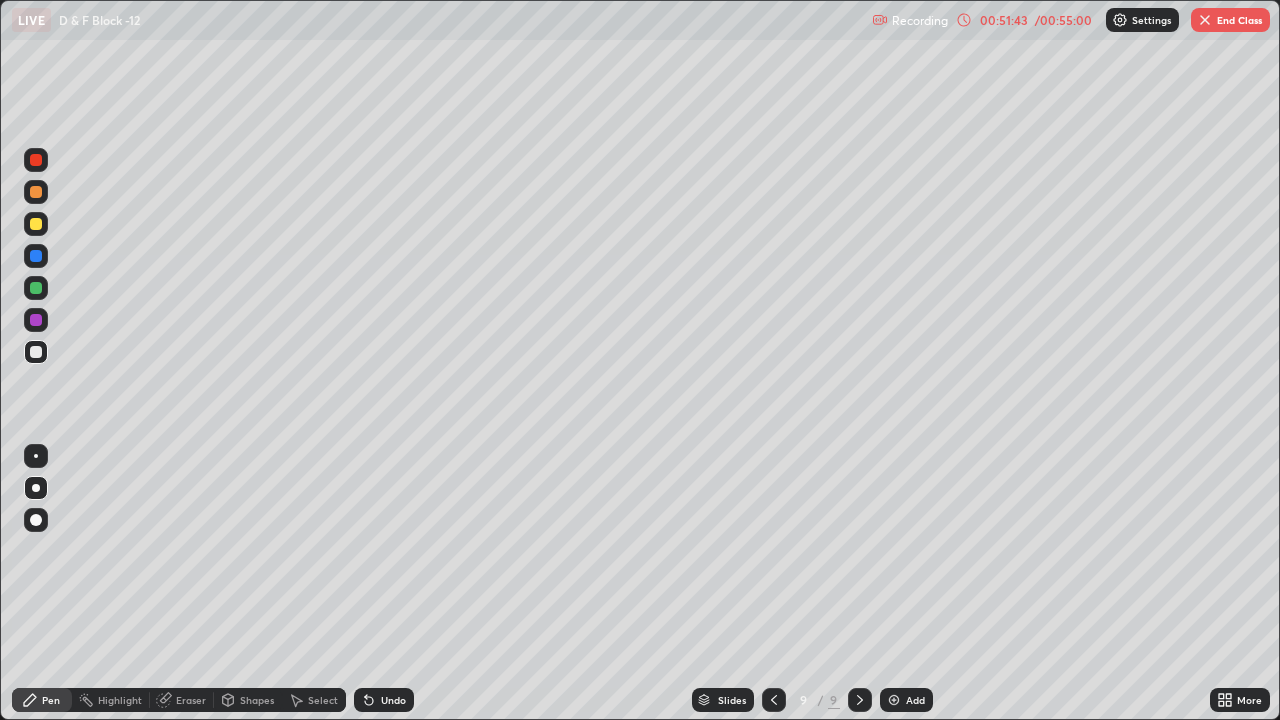 click at bounding box center [894, 700] 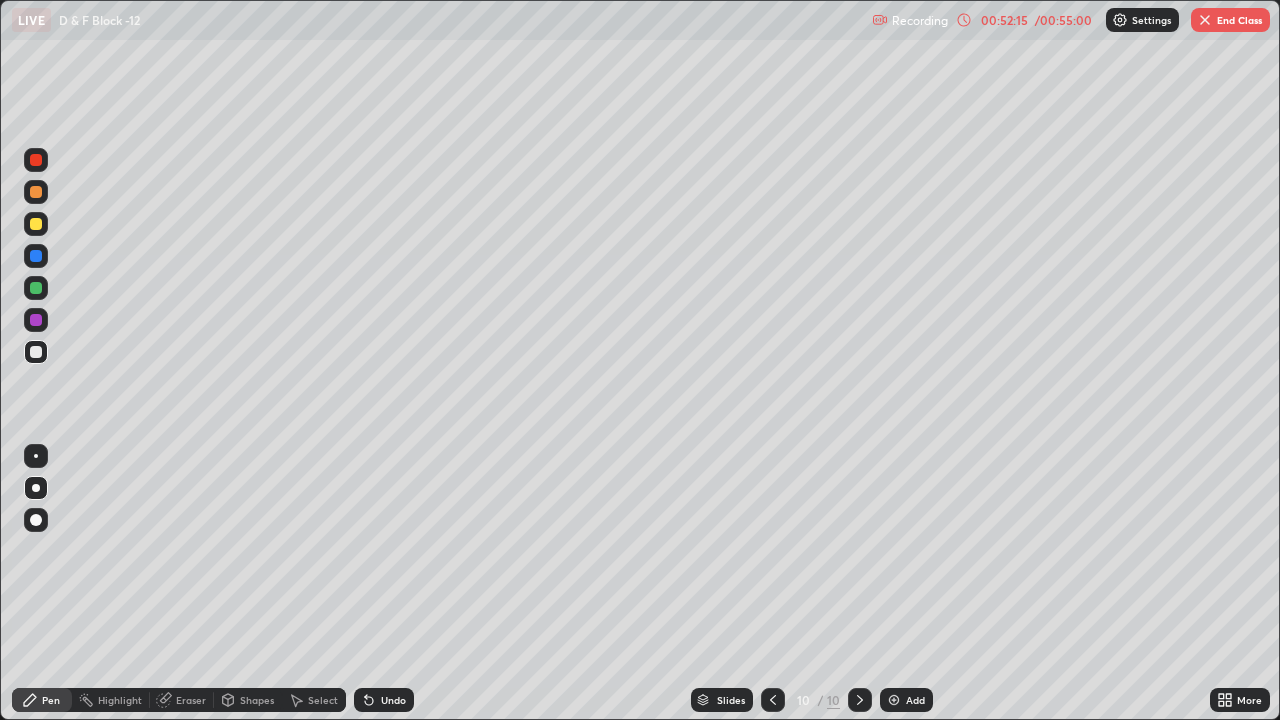 click on "00:52:15" at bounding box center (1004, 20) 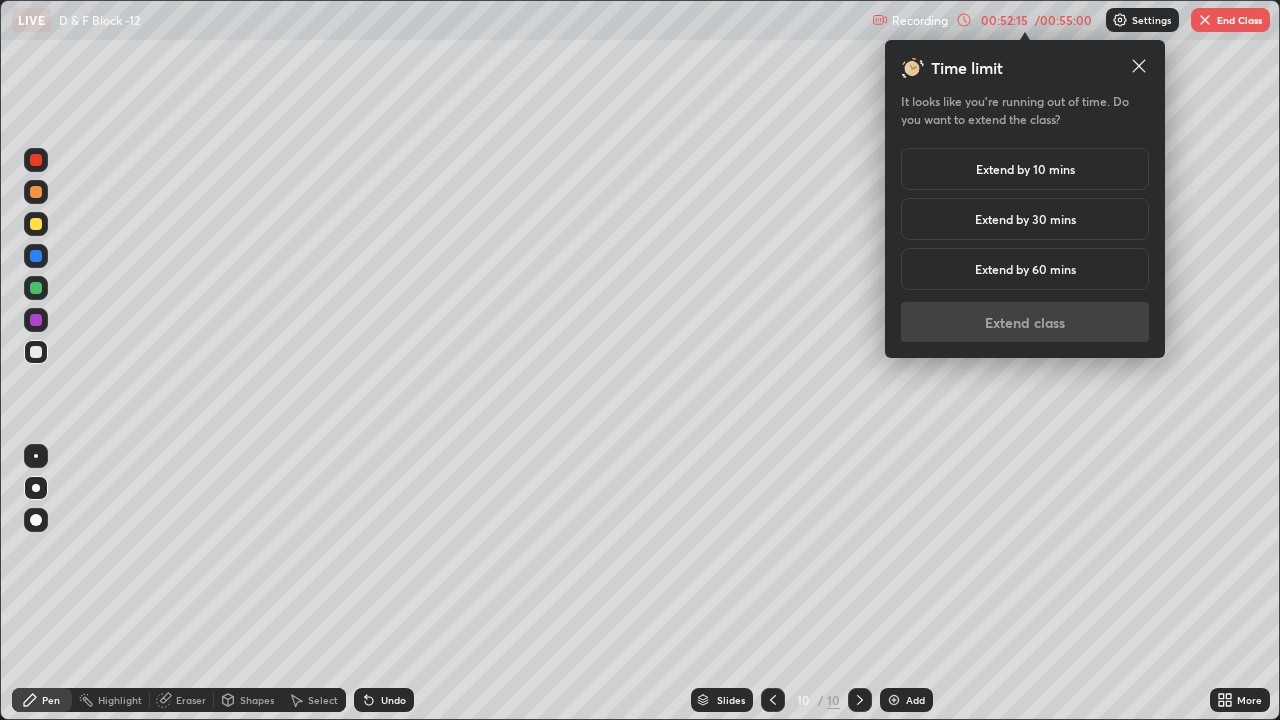 click on "Extend by 10 mins" at bounding box center (1025, 169) 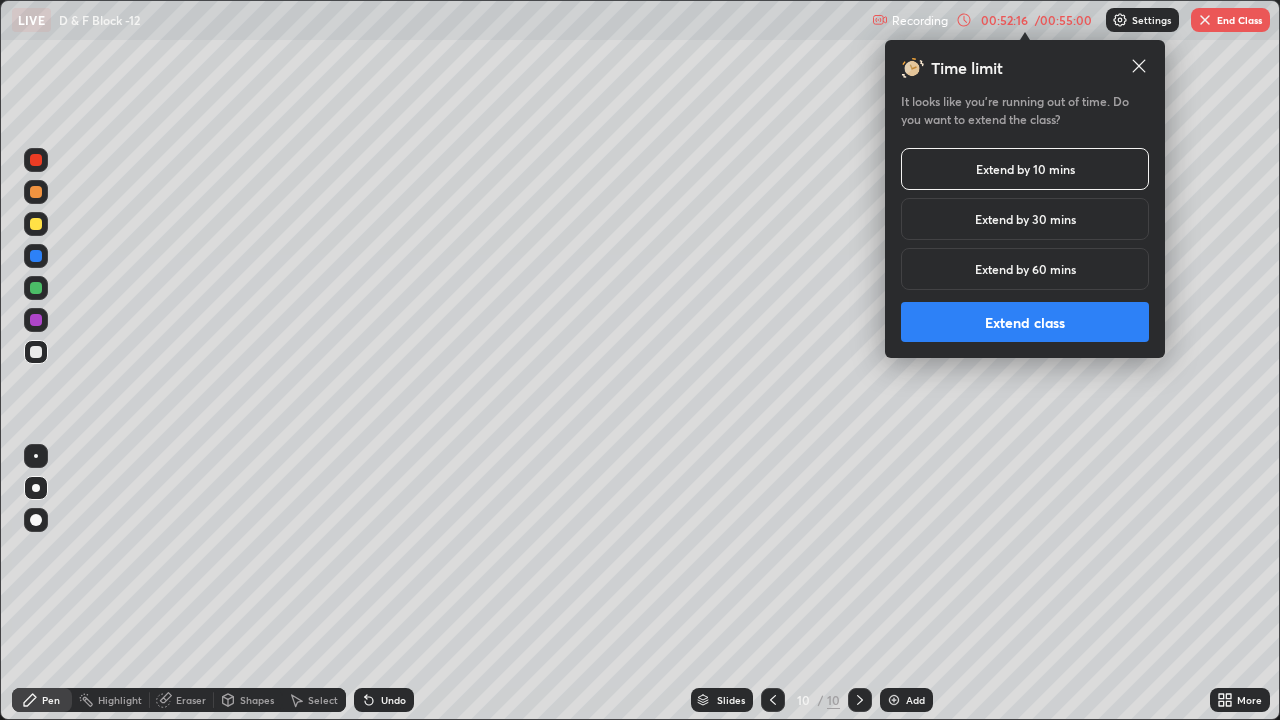click on "Extend class" at bounding box center [1025, 322] 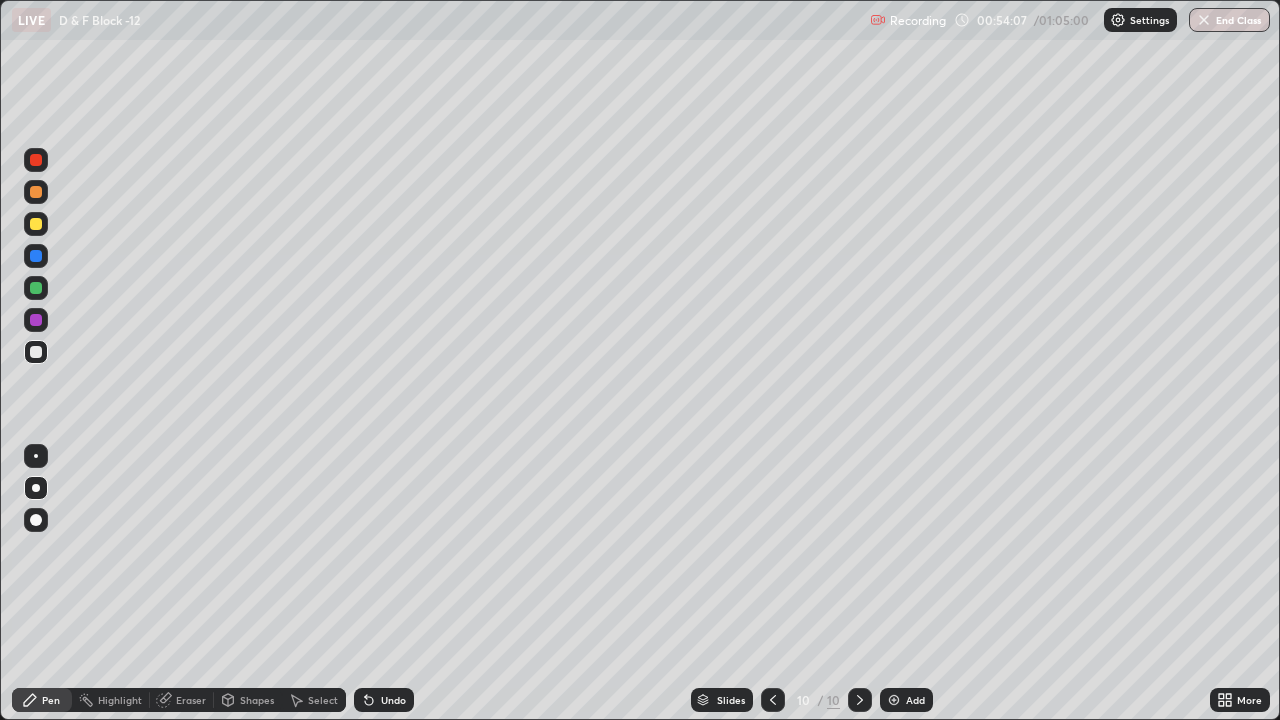 click 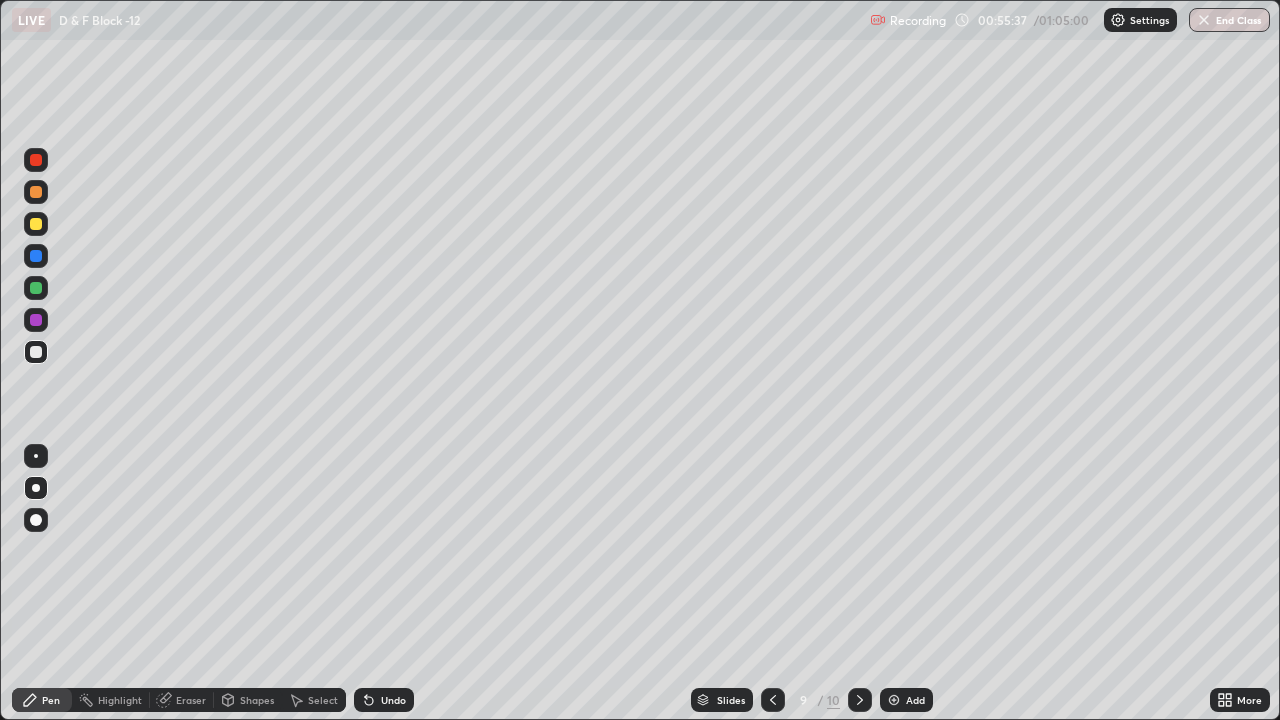 click at bounding box center [894, 700] 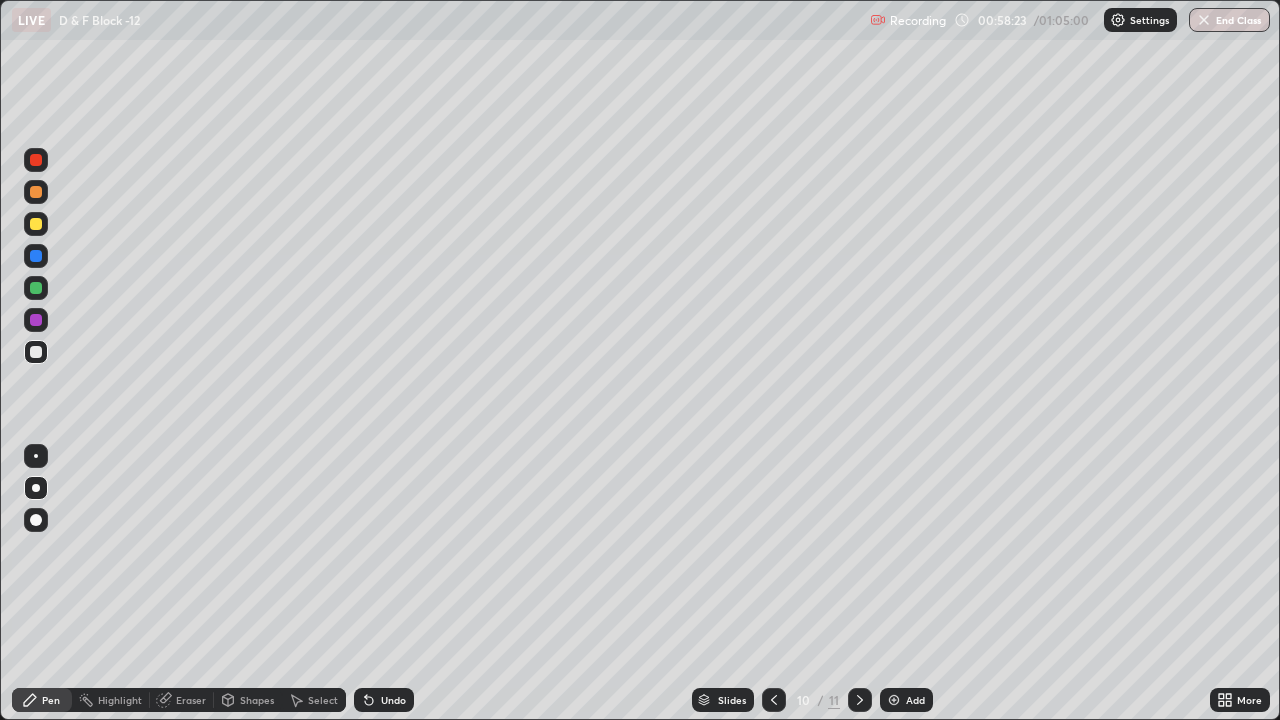 click 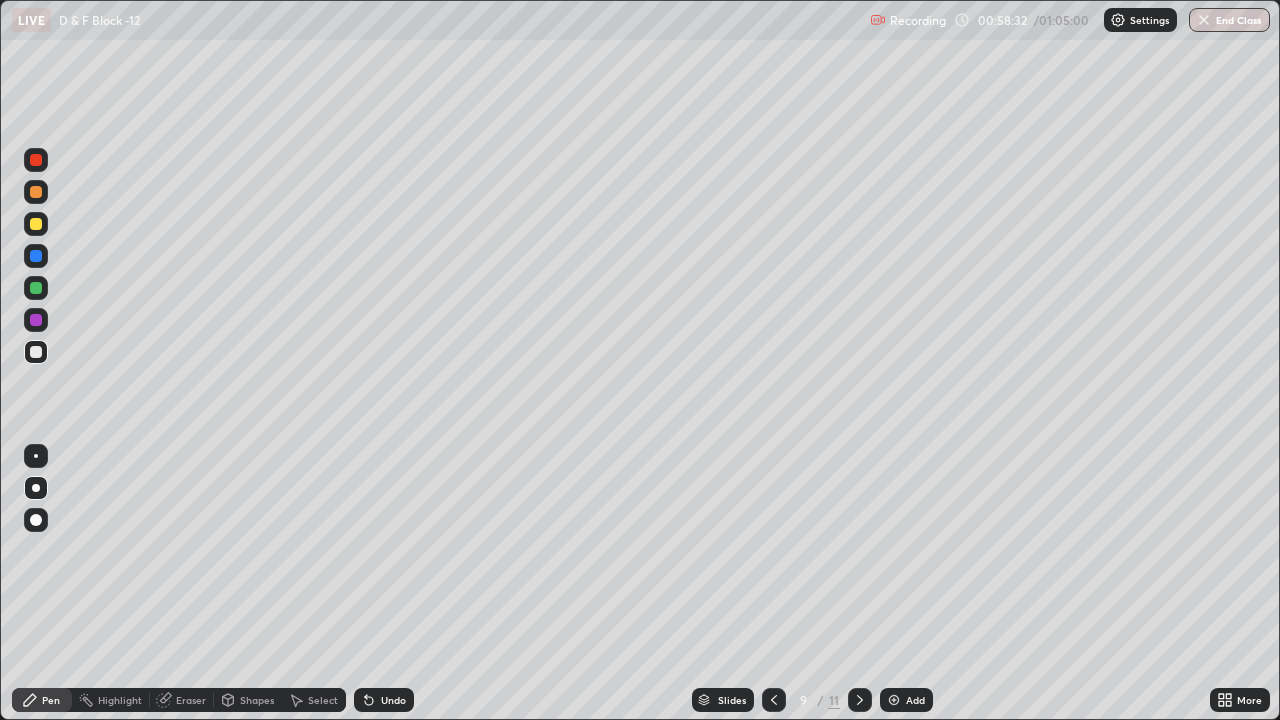 click 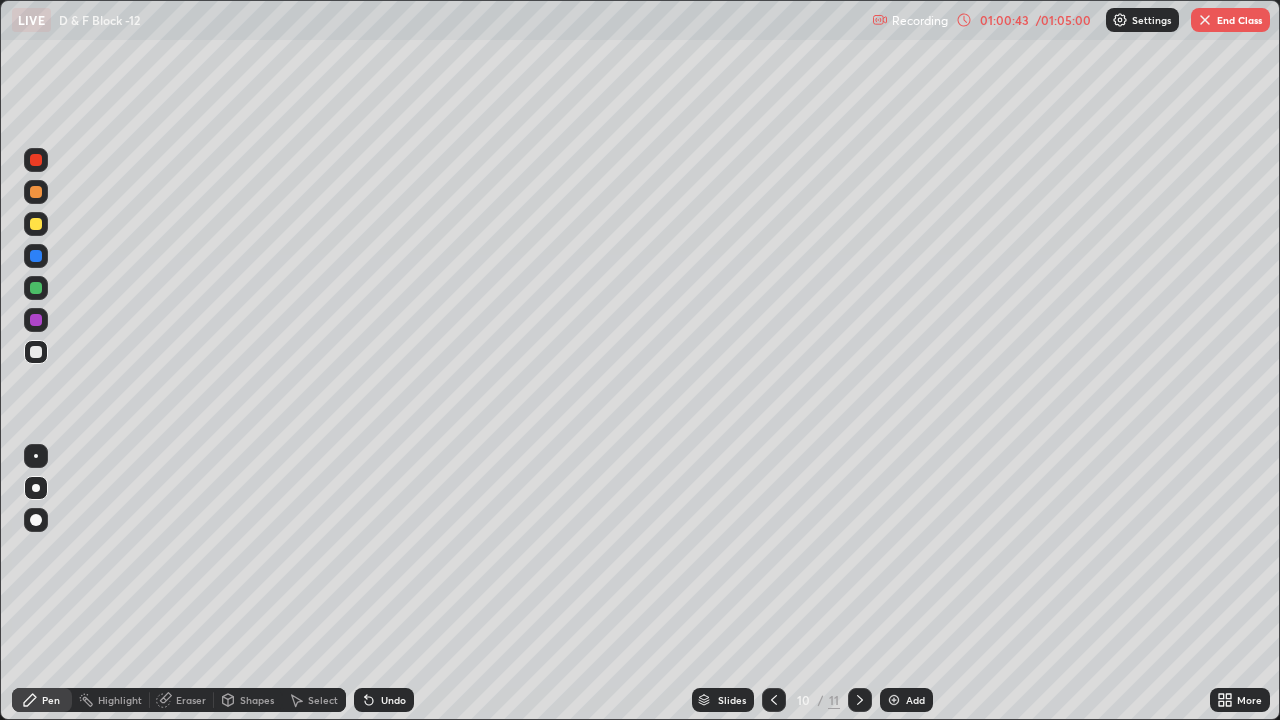 click at bounding box center [894, 700] 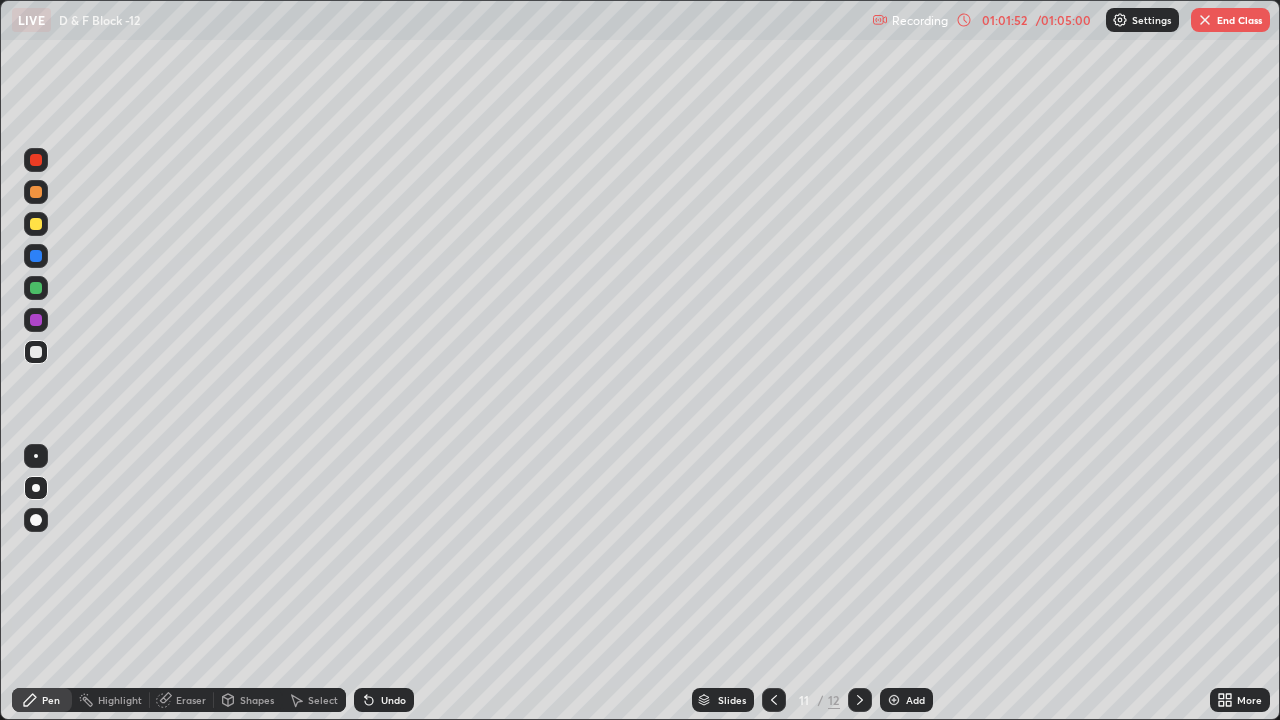 click on "End Class" at bounding box center (1230, 20) 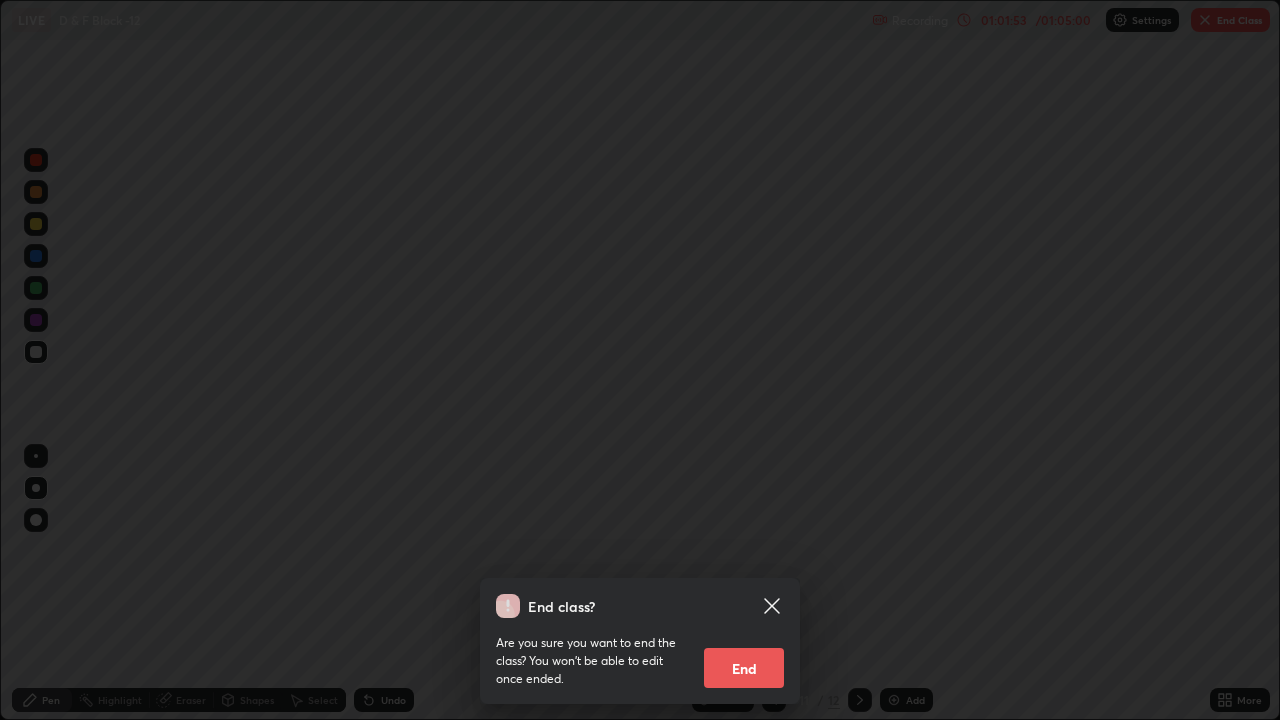 click on "End" at bounding box center [744, 668] 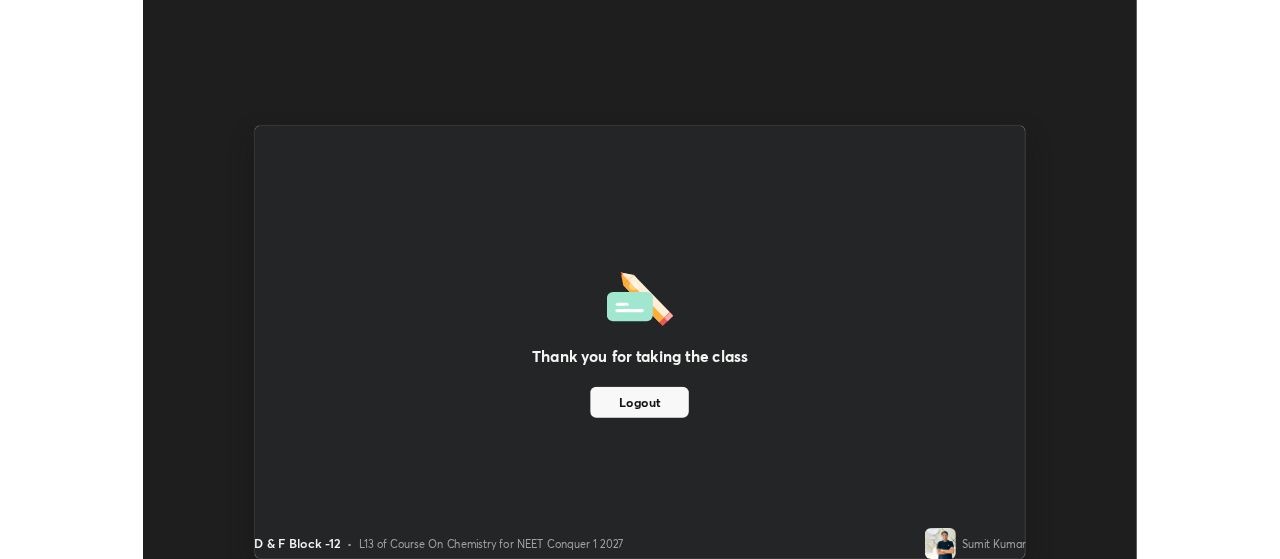 scroll, scrollTop: 559, scrollLeft: 1280, axis: both 